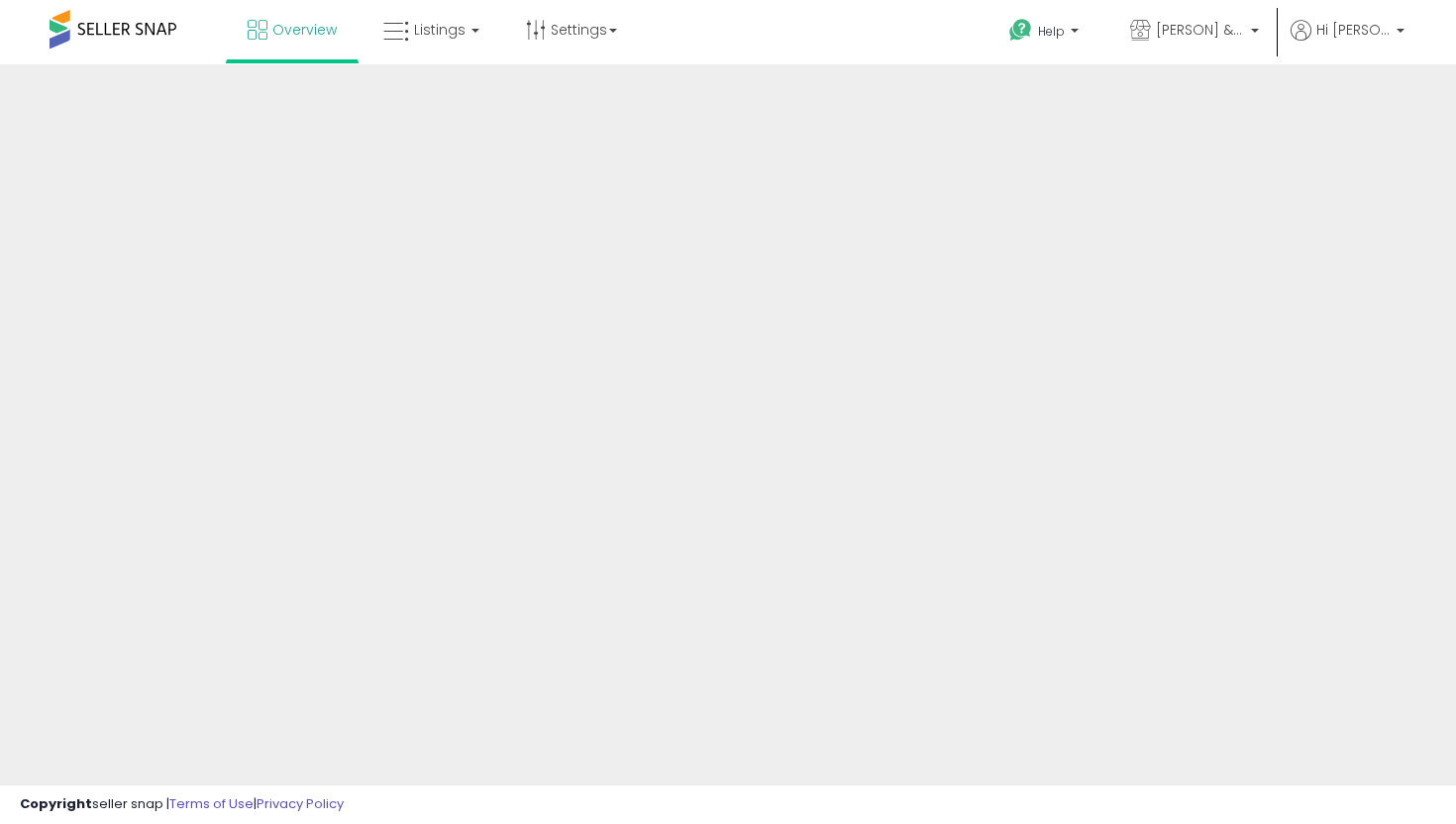 scroll, scrollTop: 0, scrollLeft: 0, axis: both 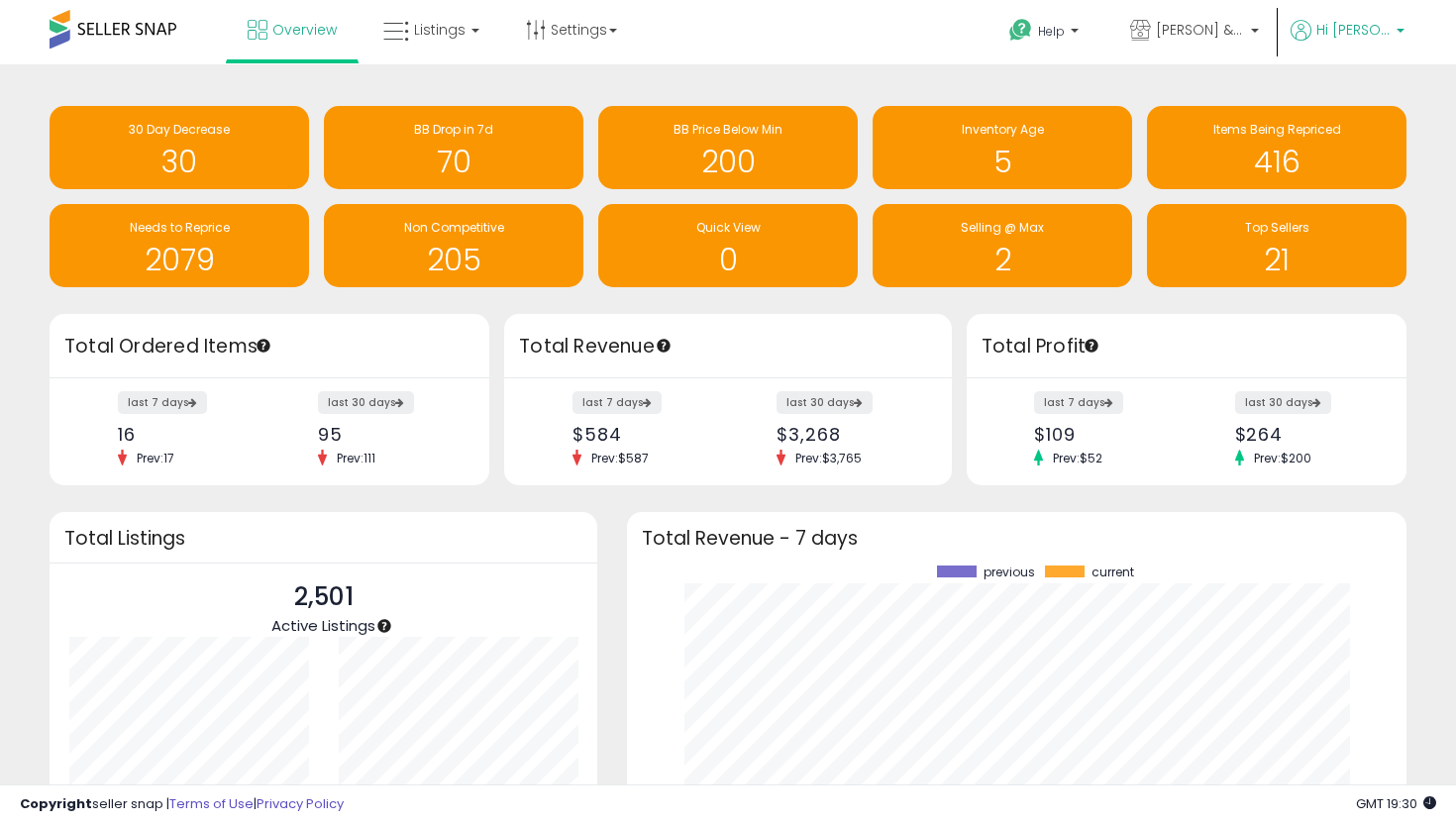 click at bounding box center (1401, 36) 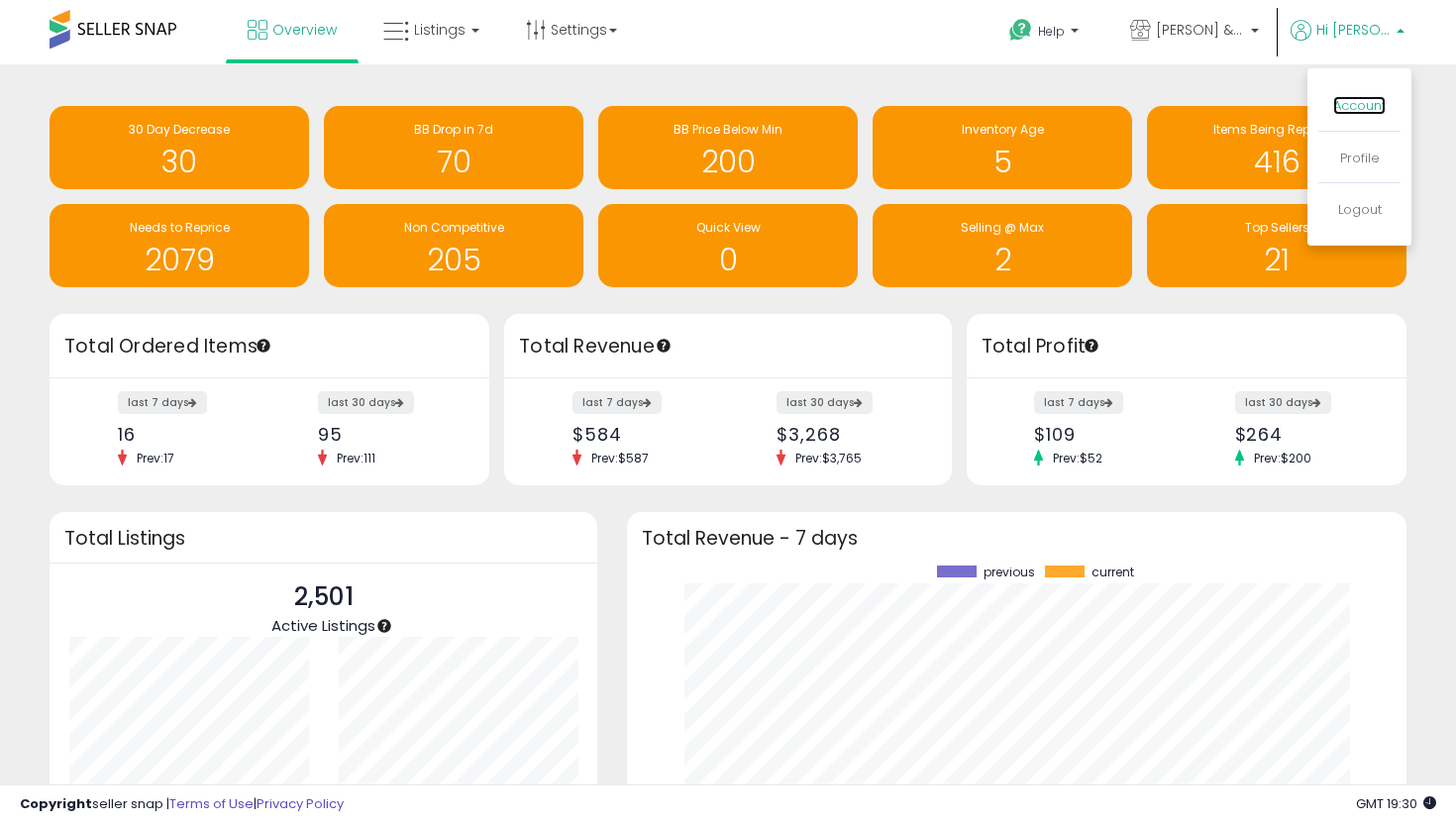 click on "Account" at bounding box center [1359, 105] 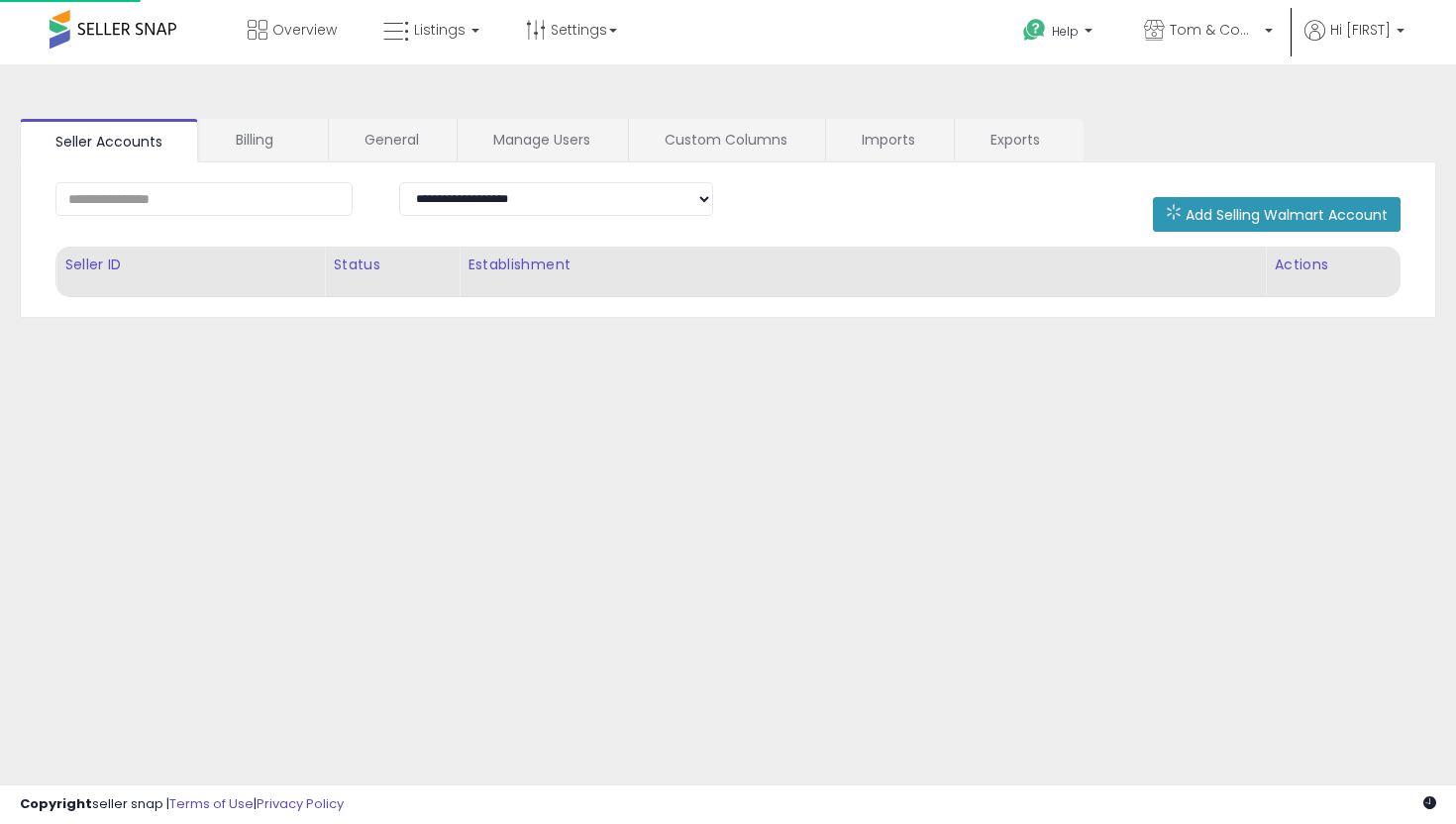 scroll, scrollTop: 0, scrollLeft: 0, axis: both 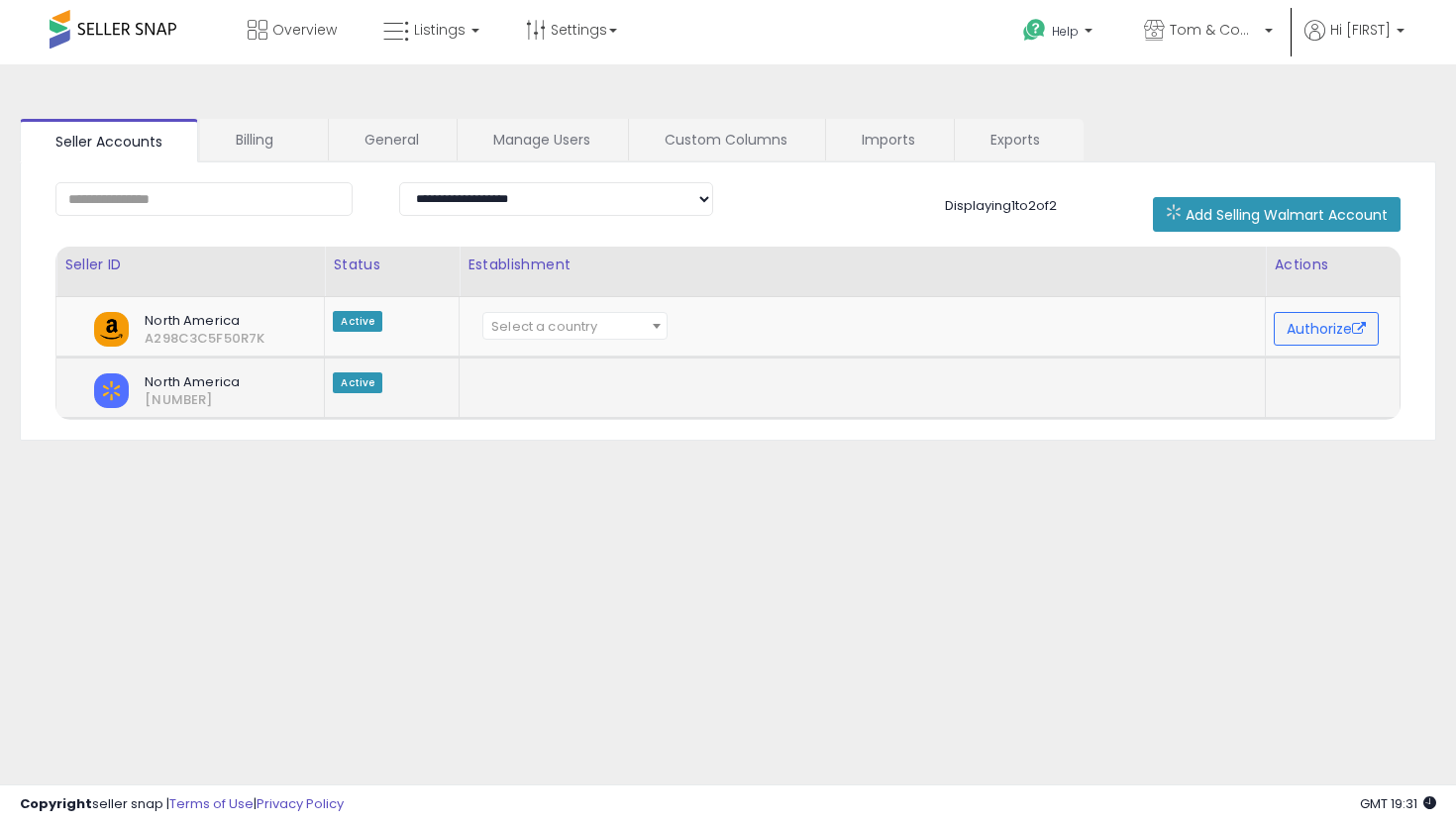 click 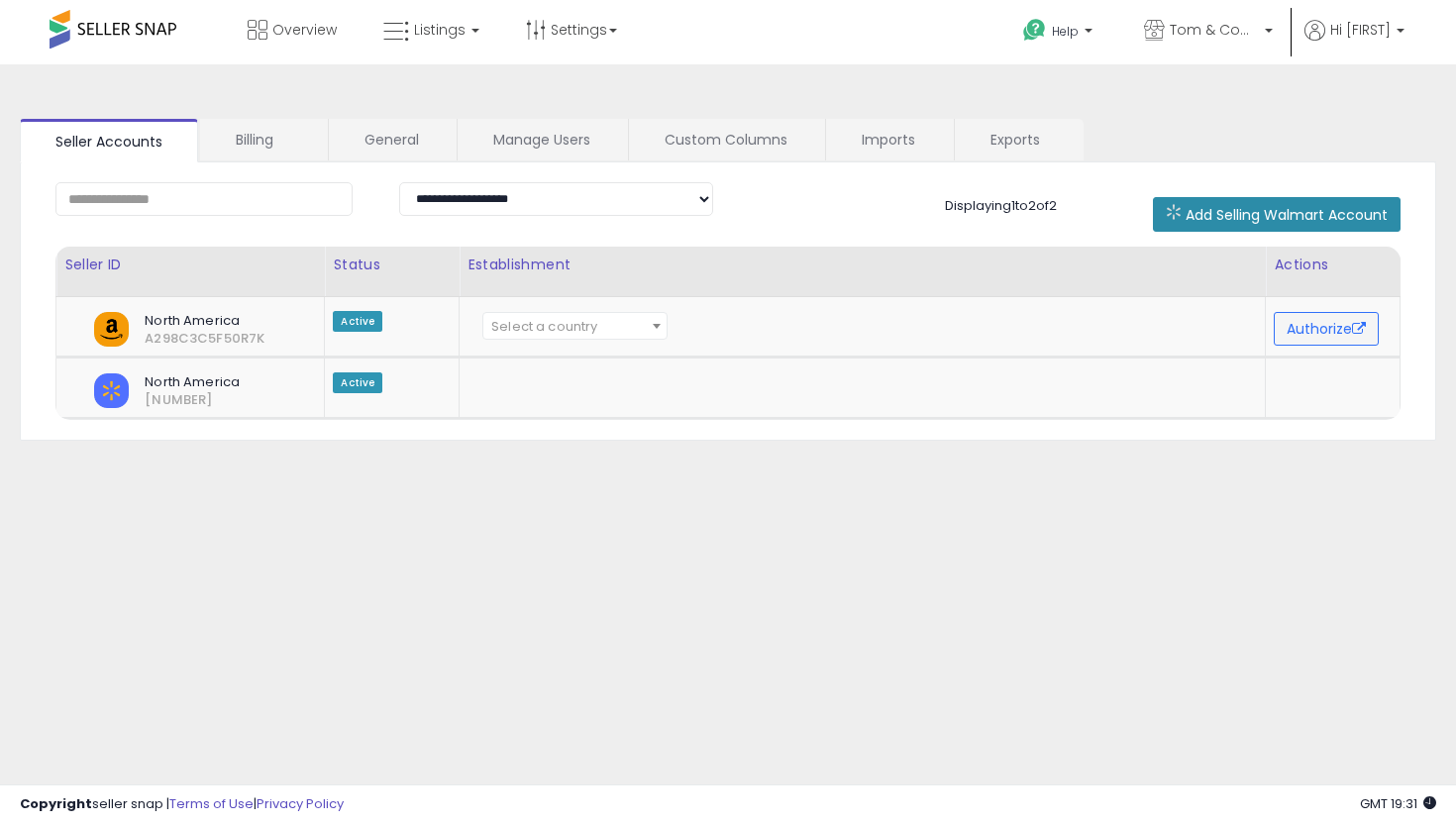 click on "Add Selling Walmart Account" at bounding box center [1287, 215] 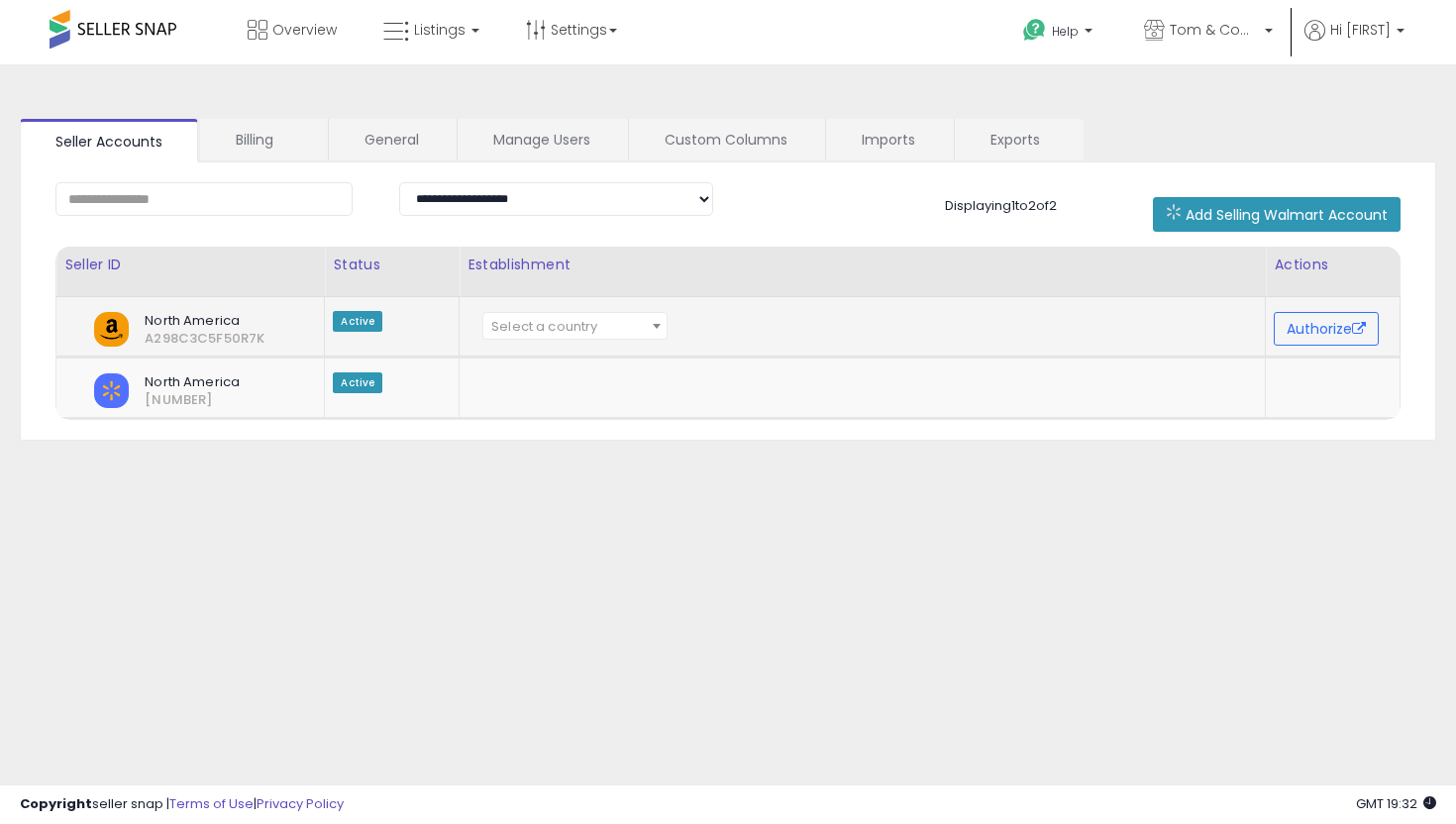 click at bounding box center (657, 326) 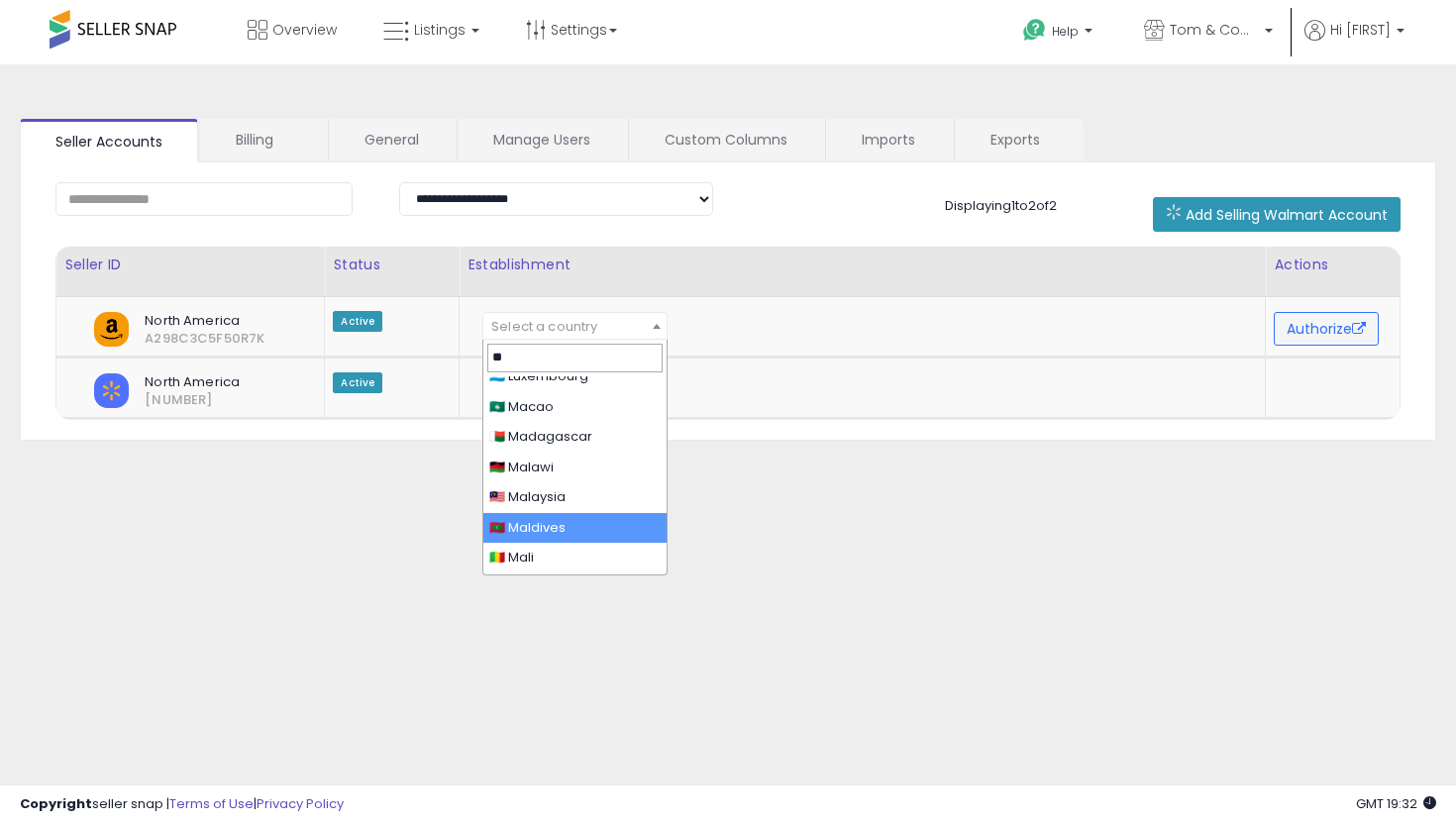 scroll, scrollTop: 0, scrollLeft: 0, axis: both 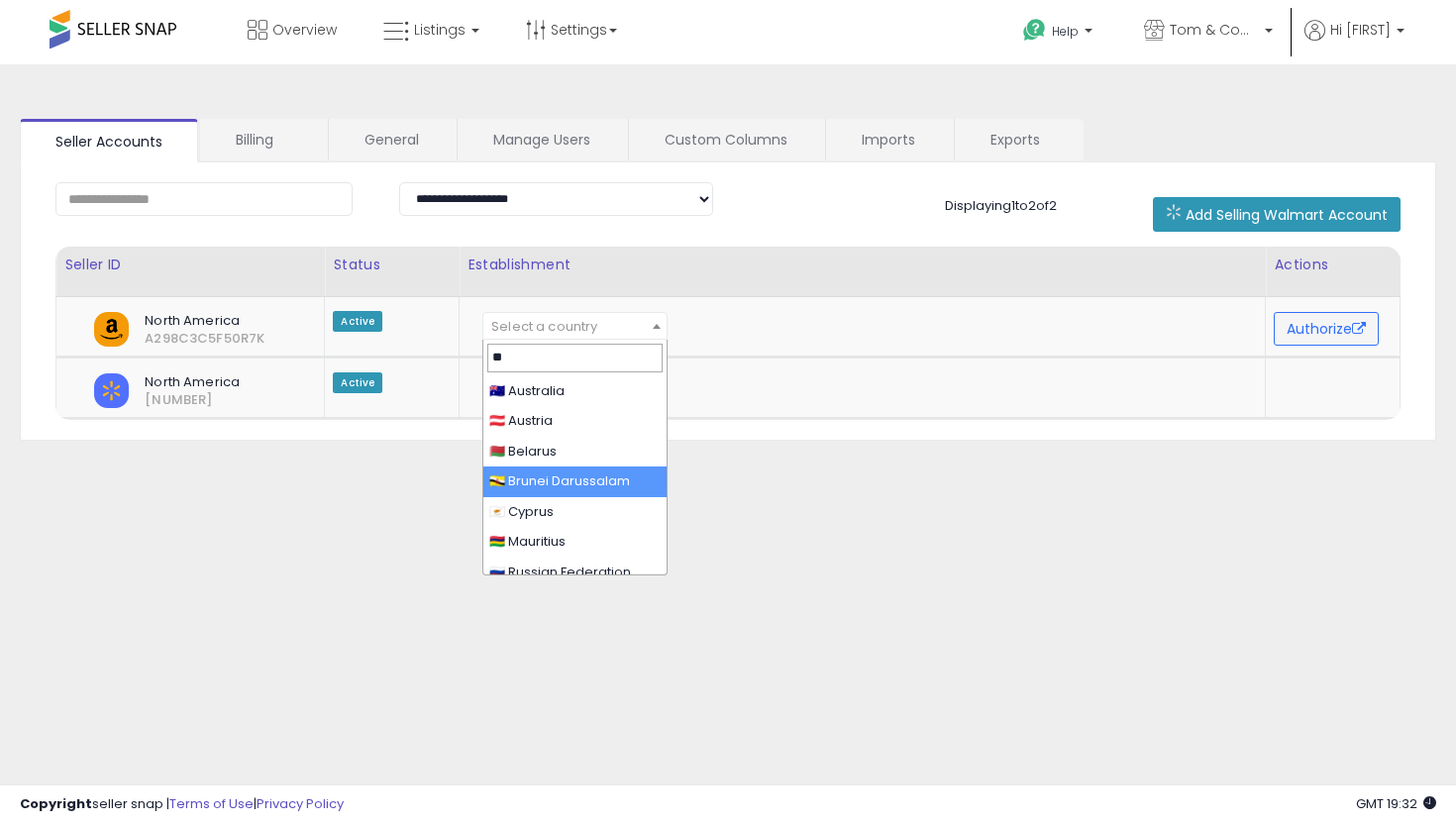 type on "*" 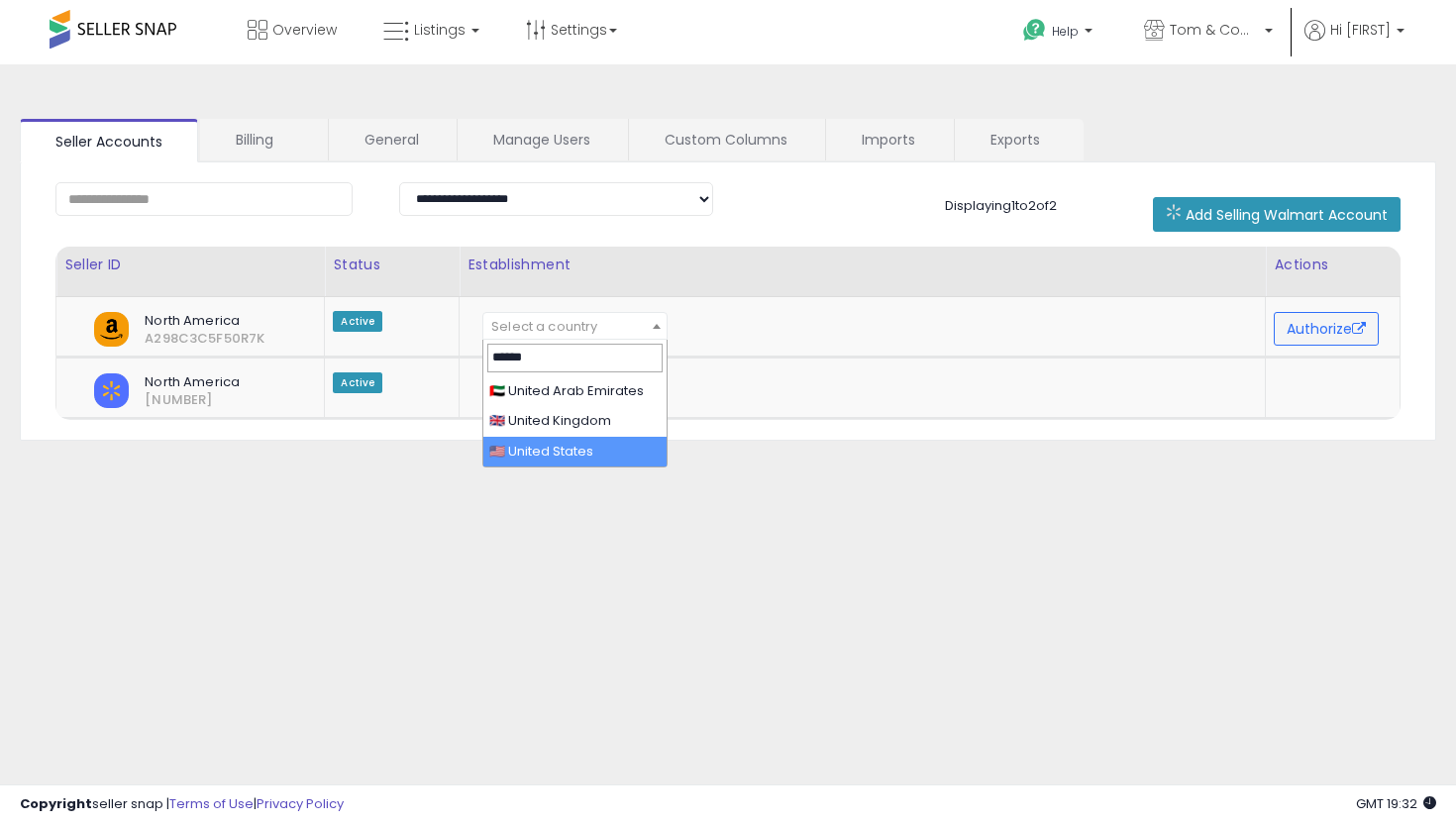 type on "******" 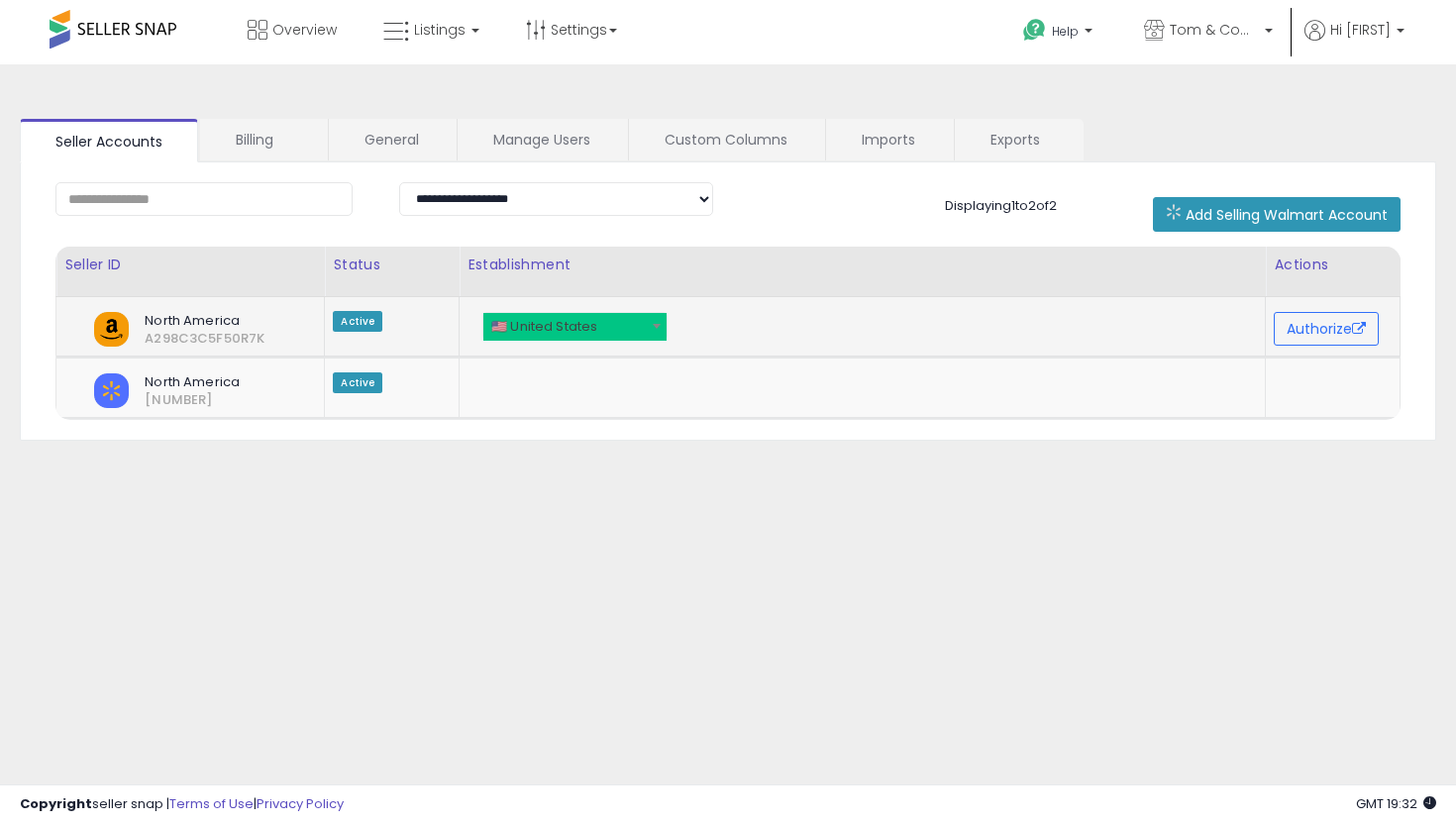click on "**********" 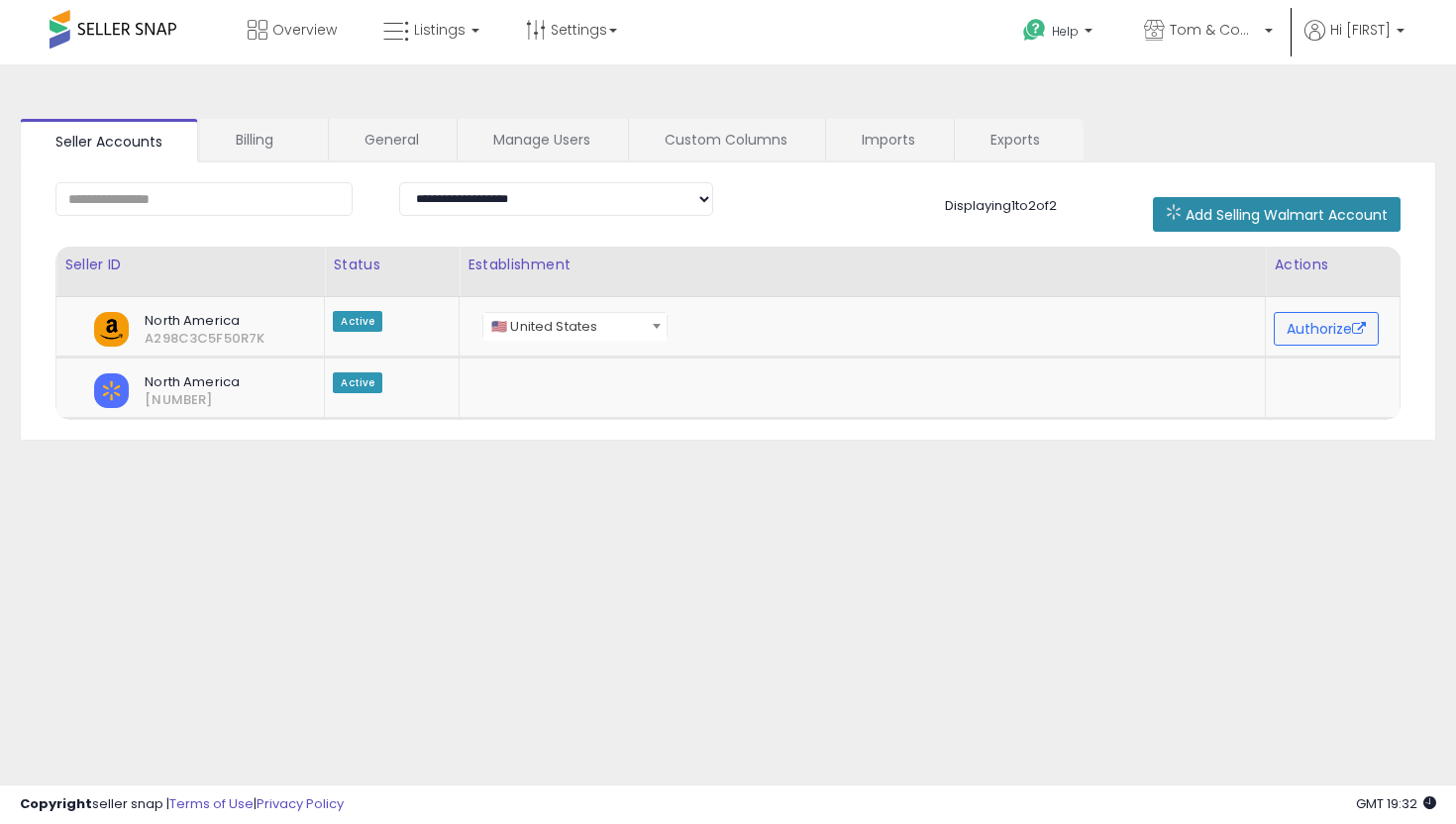 click on "Add Selling Walmart Account" at bounding box center [1287, 215] 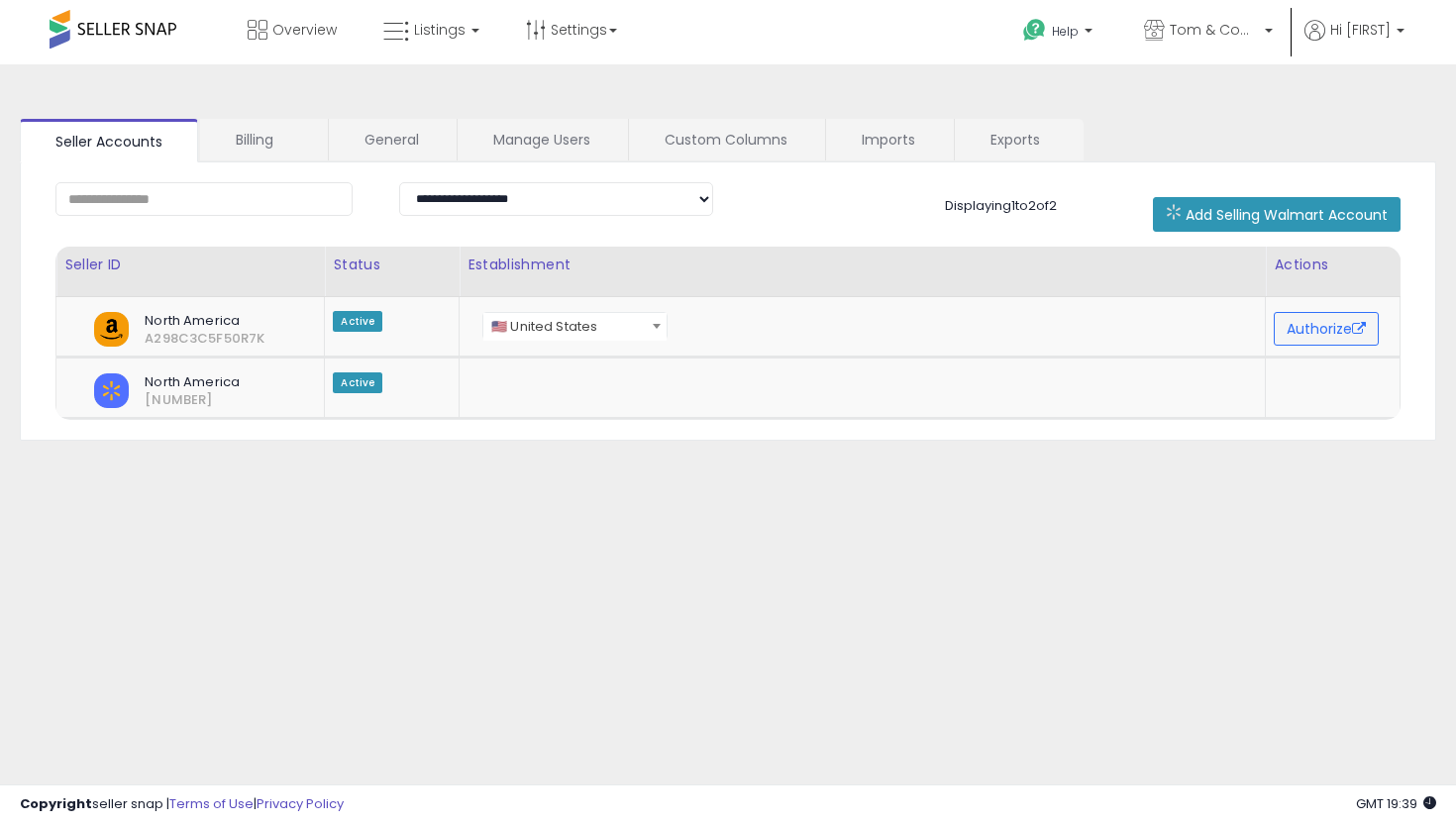click at bounding box center [113, 29] 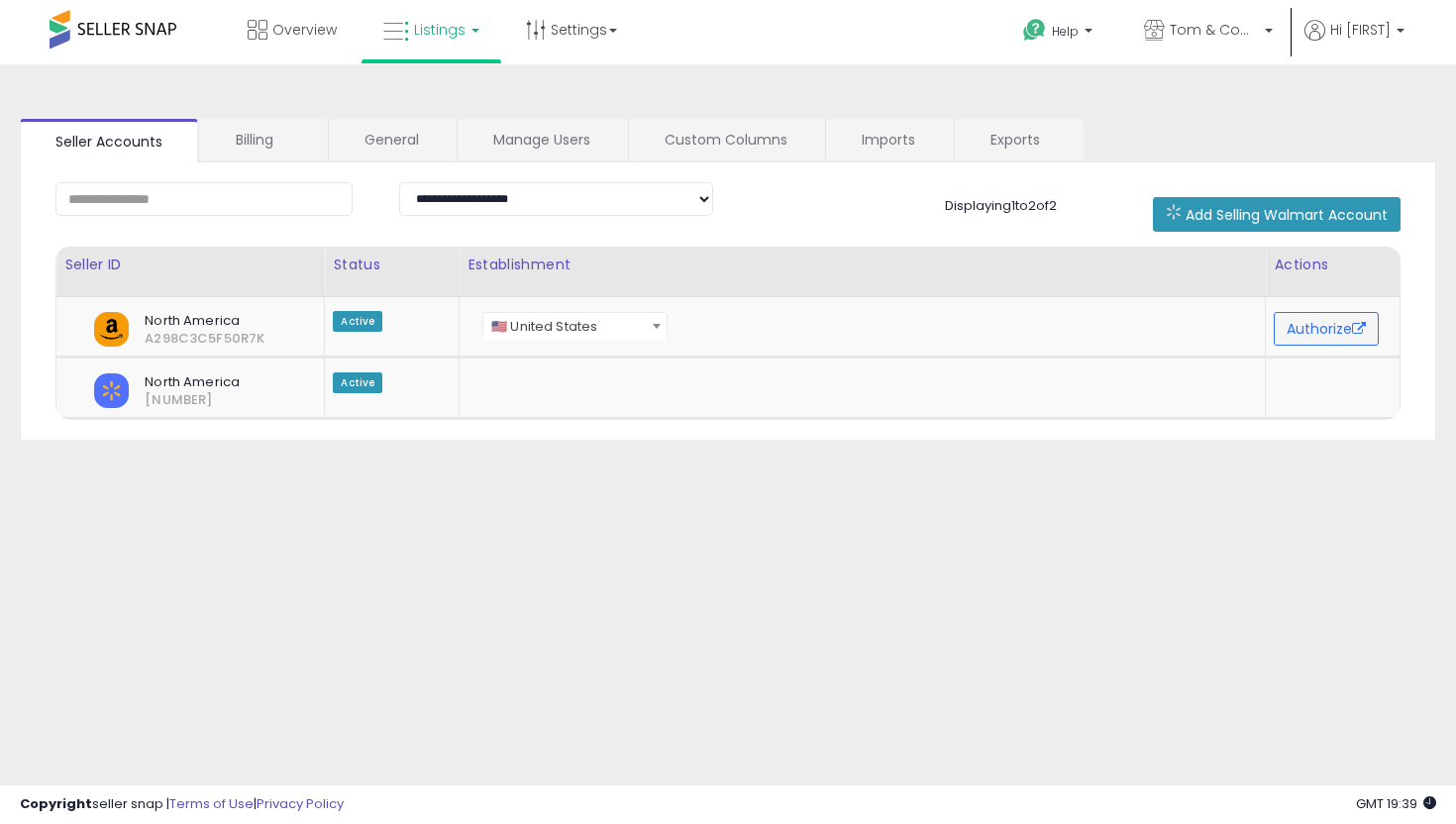 click on "Listings" at bounding box center [440, 30] 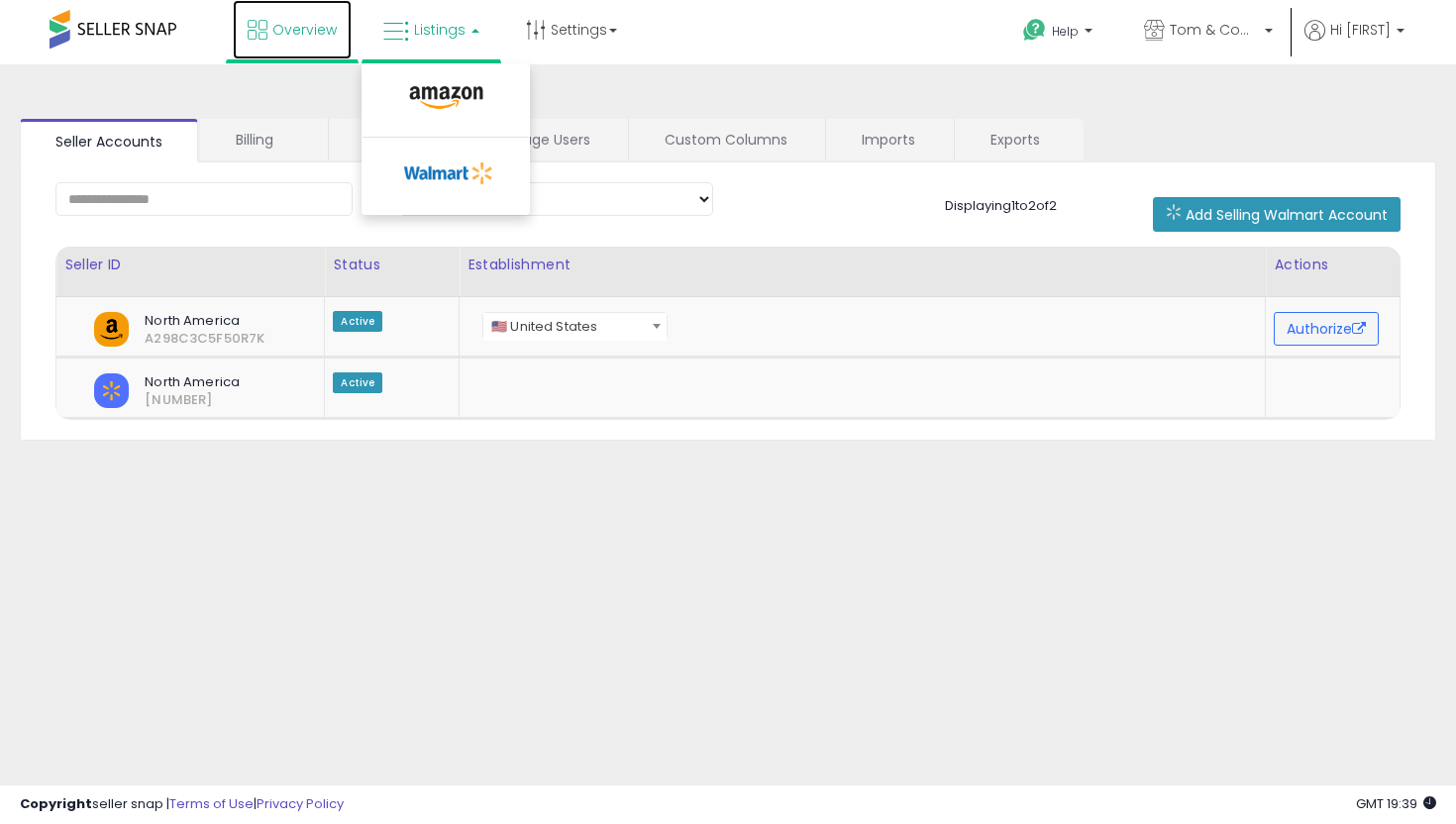 click on "Overview" at bounding box center [304, 30] 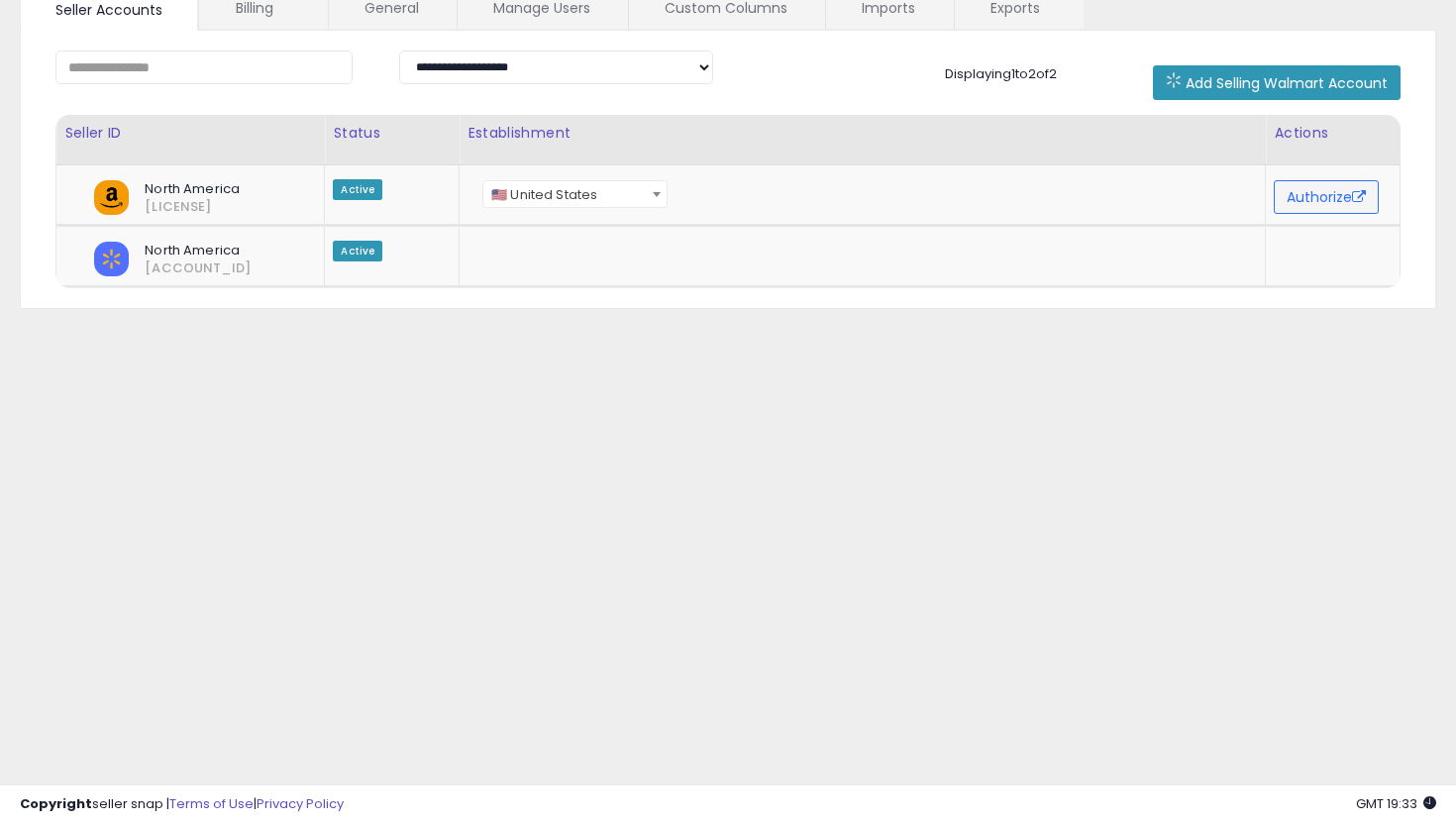 scroll, scrollTop: 0, scrollLeft: 0, axis: both 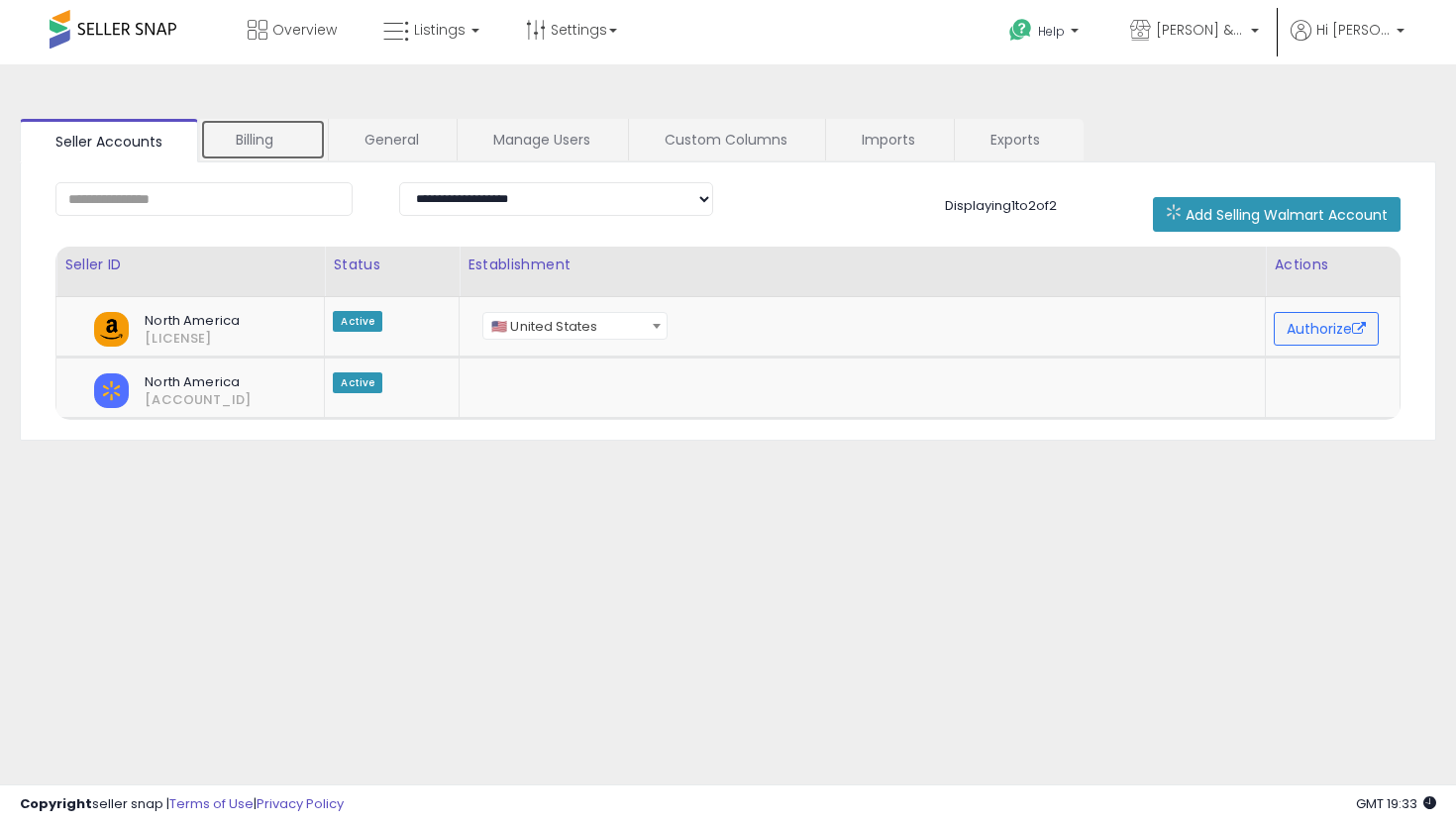 click on "Billing" at bounding box center (262, 140) 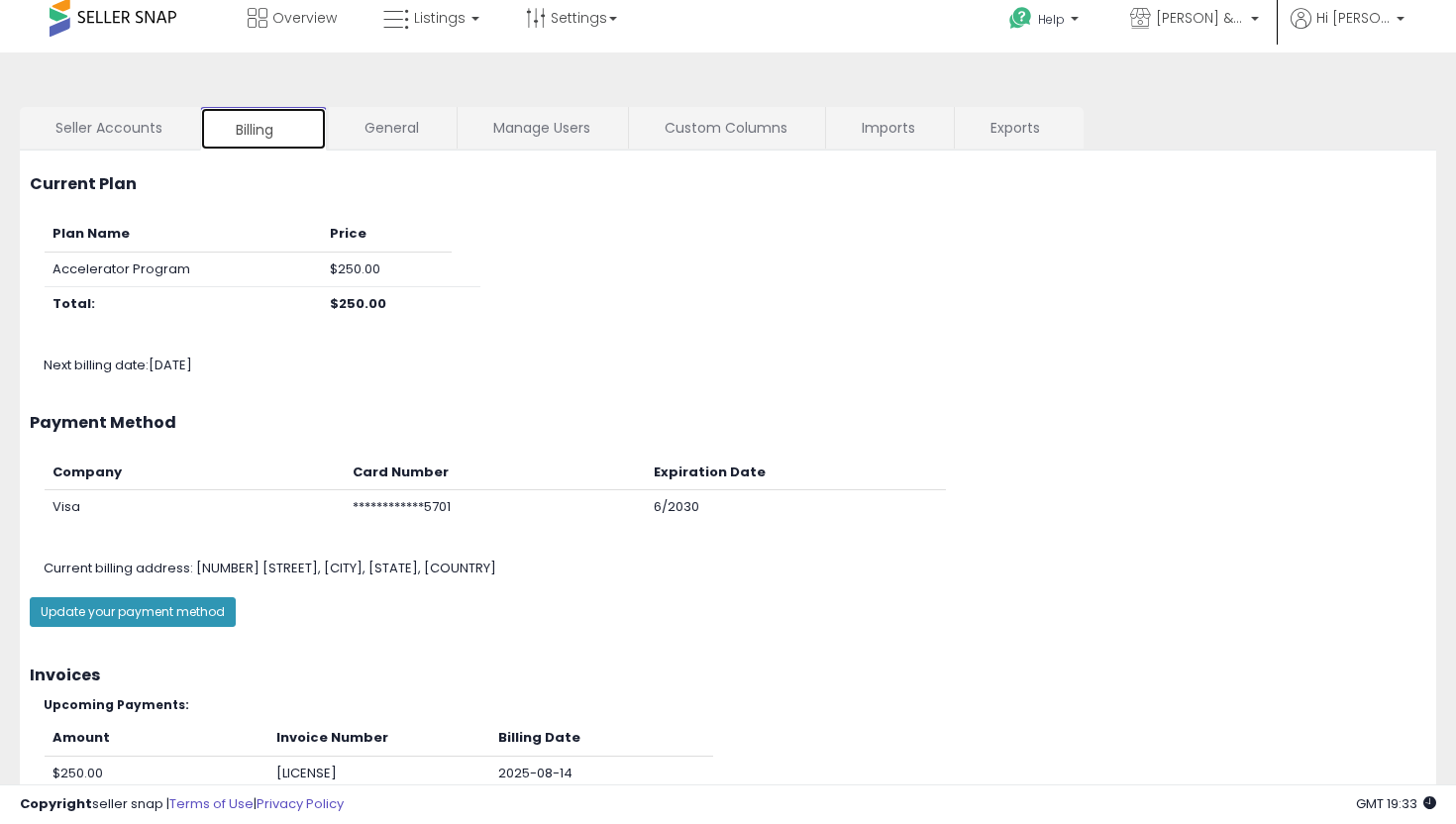 scroll, scrollTop: 0, scrollLeft: 0, axis: both 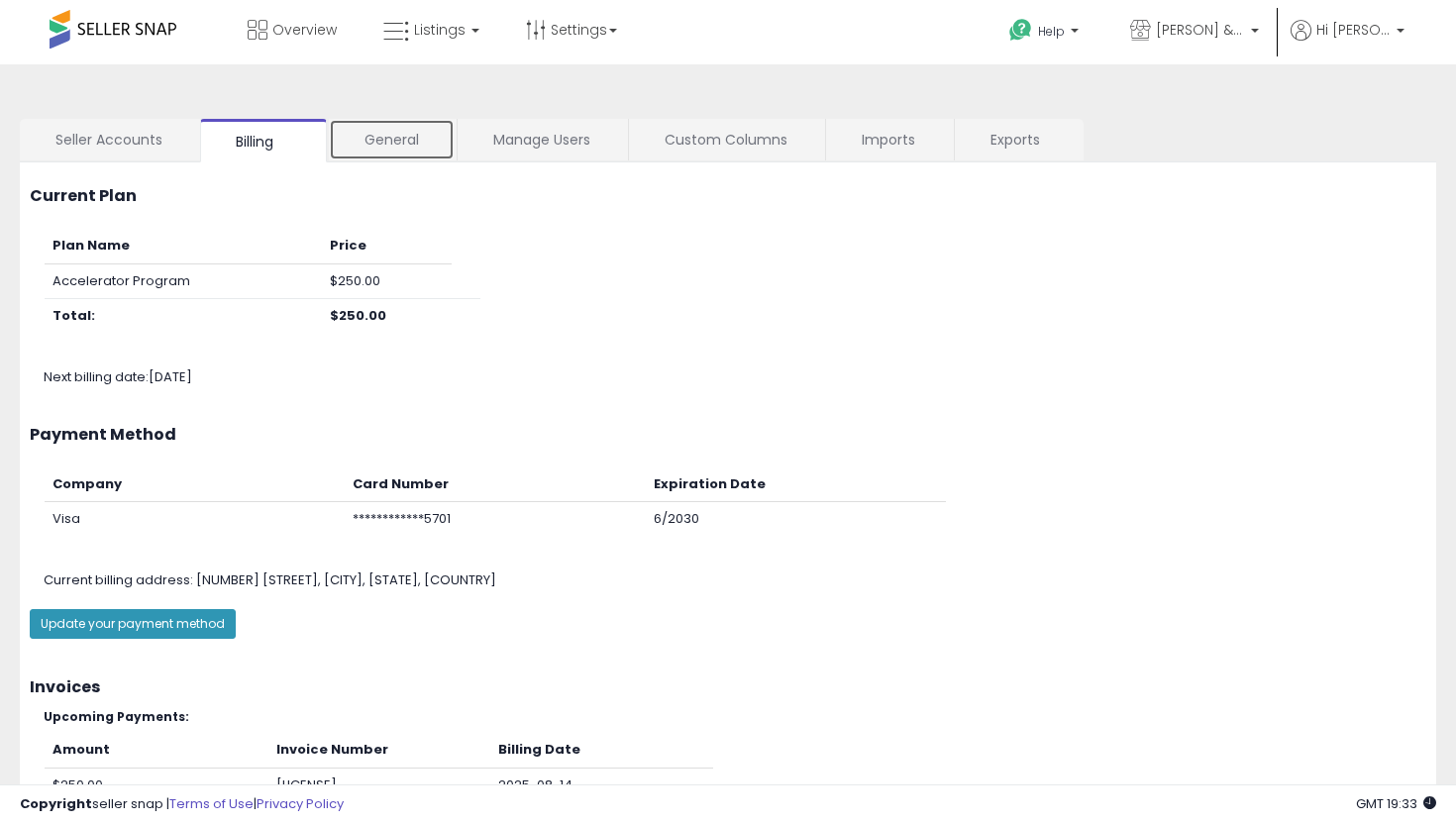 click on "General" at bounding box center (391, 140) 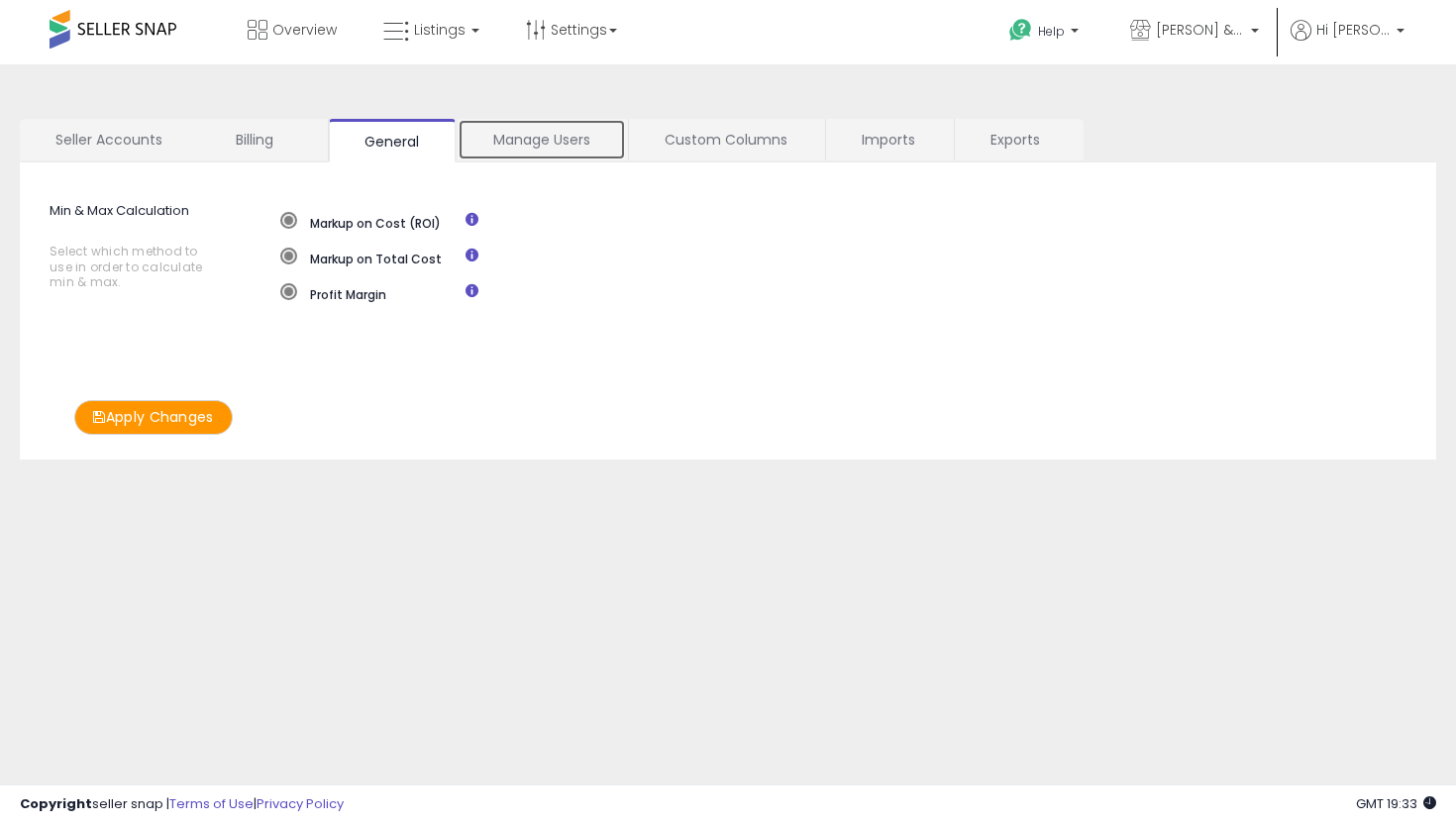 click on "Manage Users" at bounding box center (542, 140) 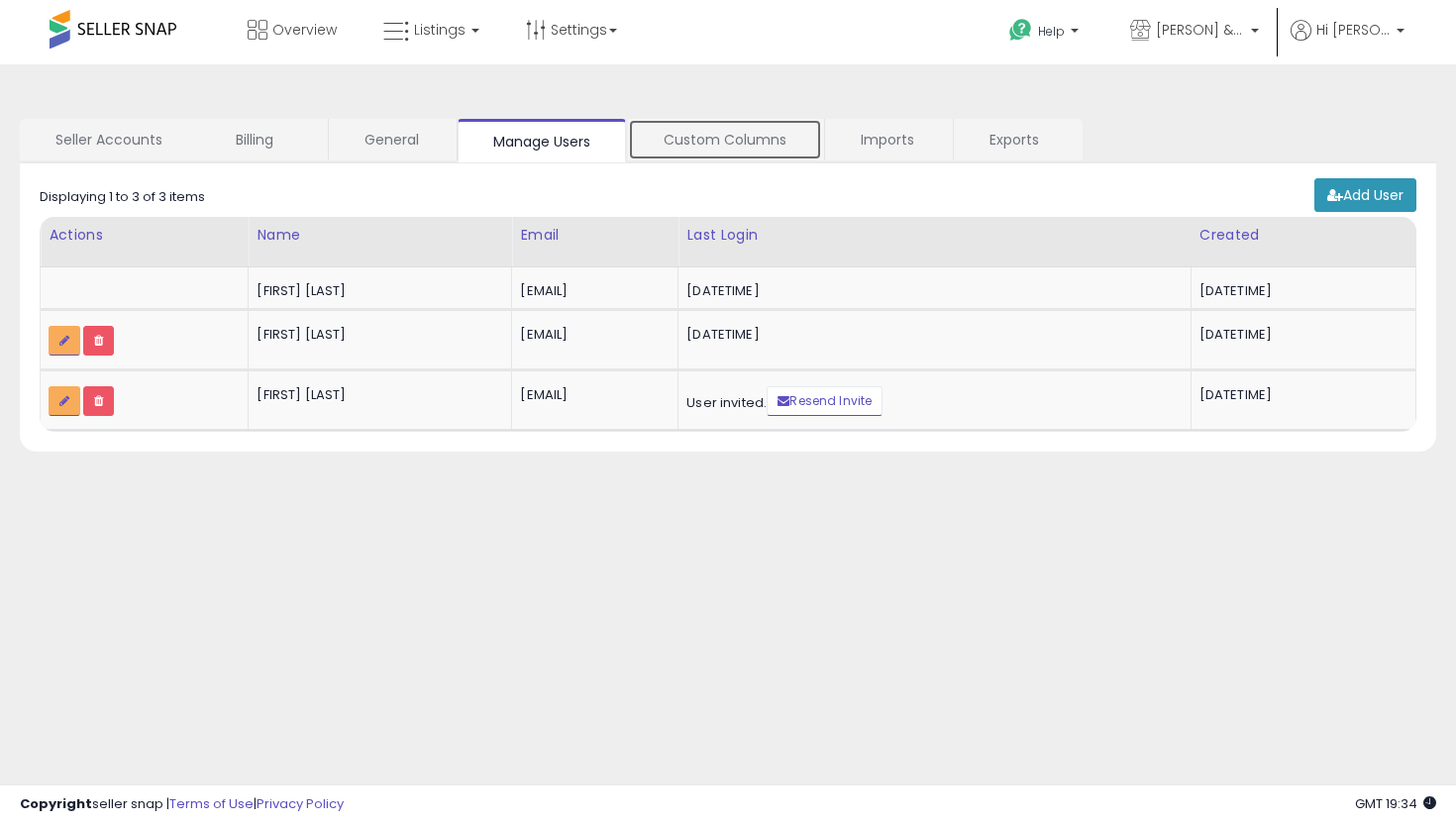 click on "Custom Columns" at bounding box center (725, 140) 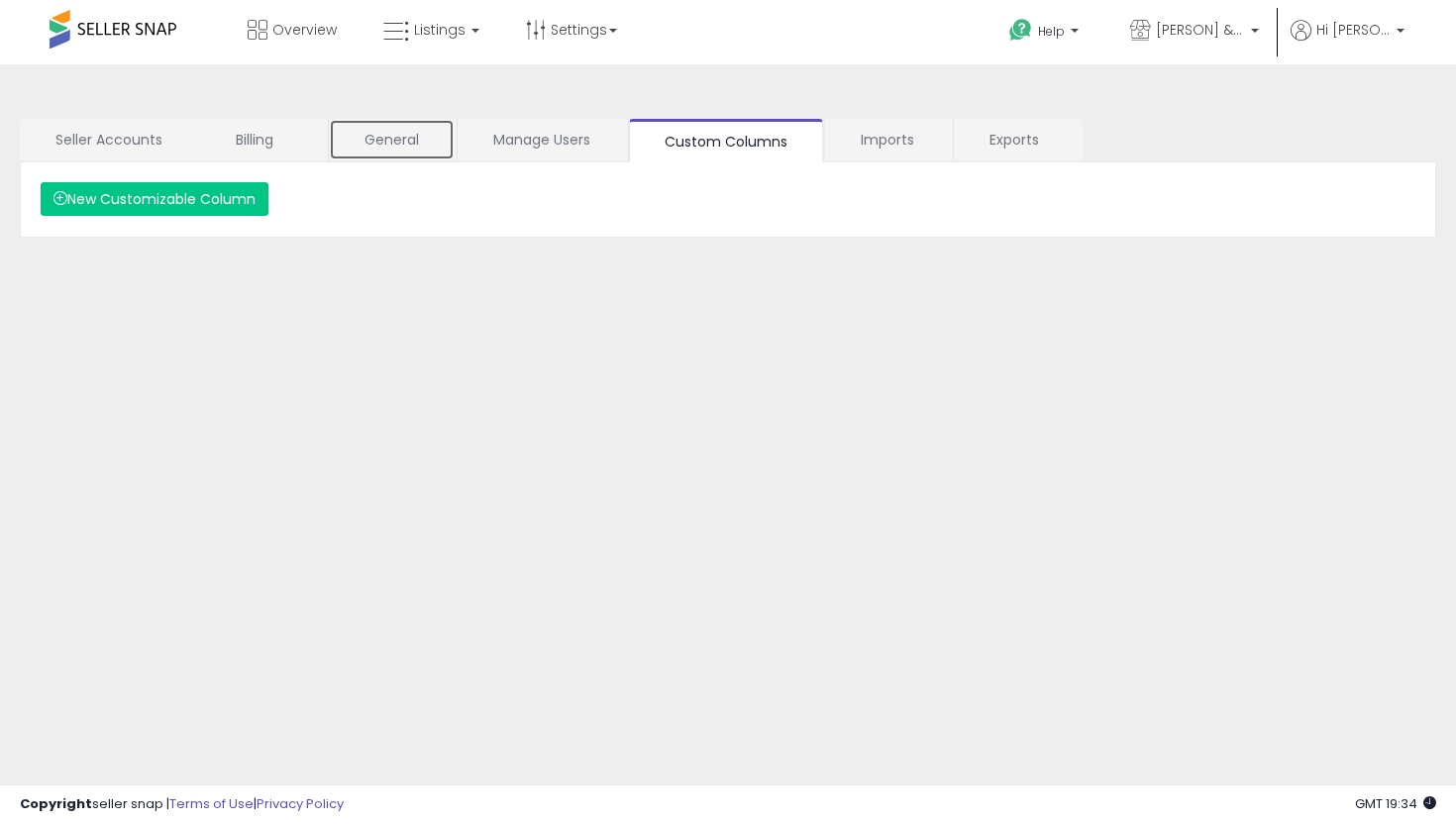 click on "General" at bounding box center (391, 140) 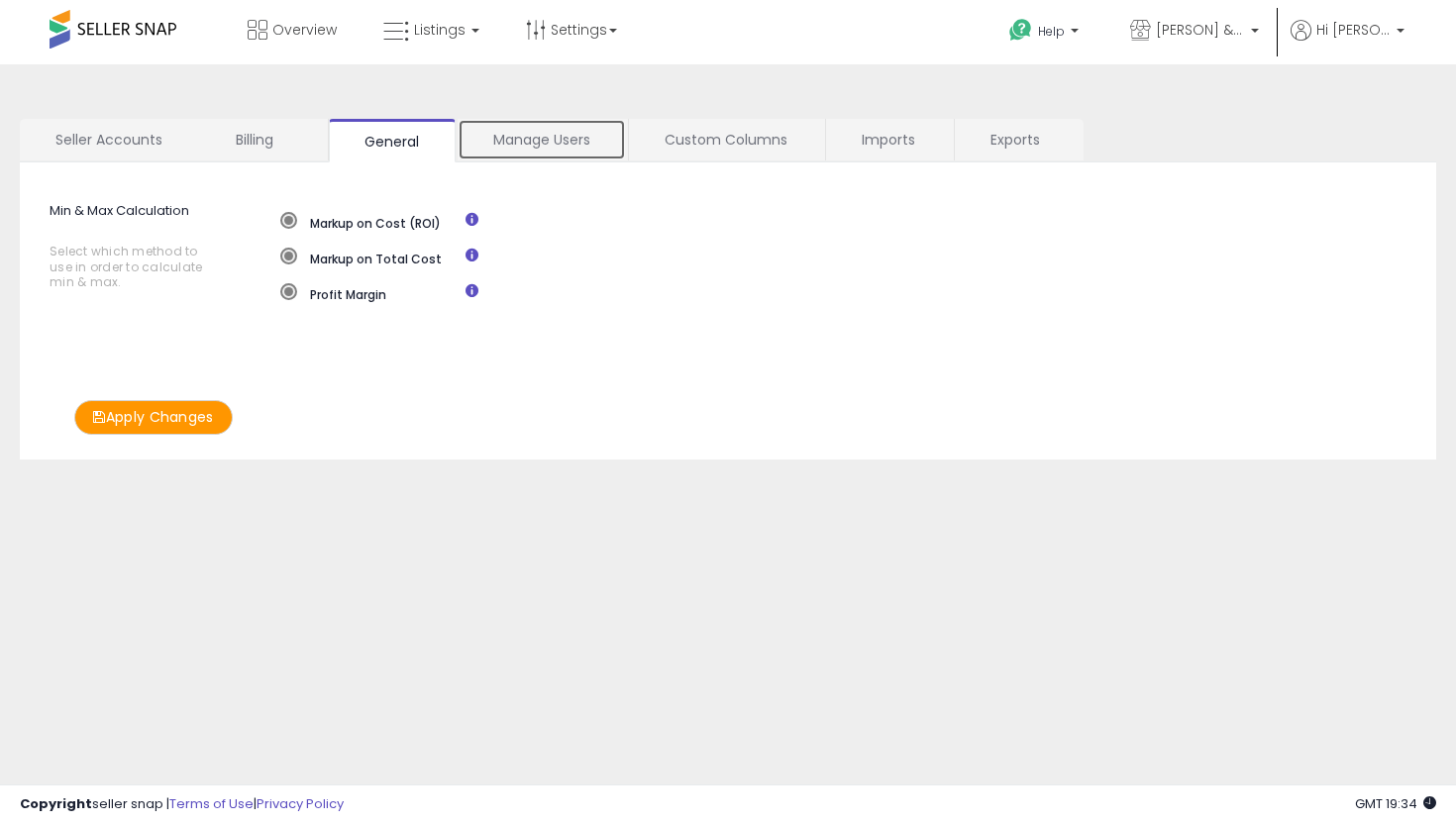 click on "Manage Users" at bounding box center [542, 140] 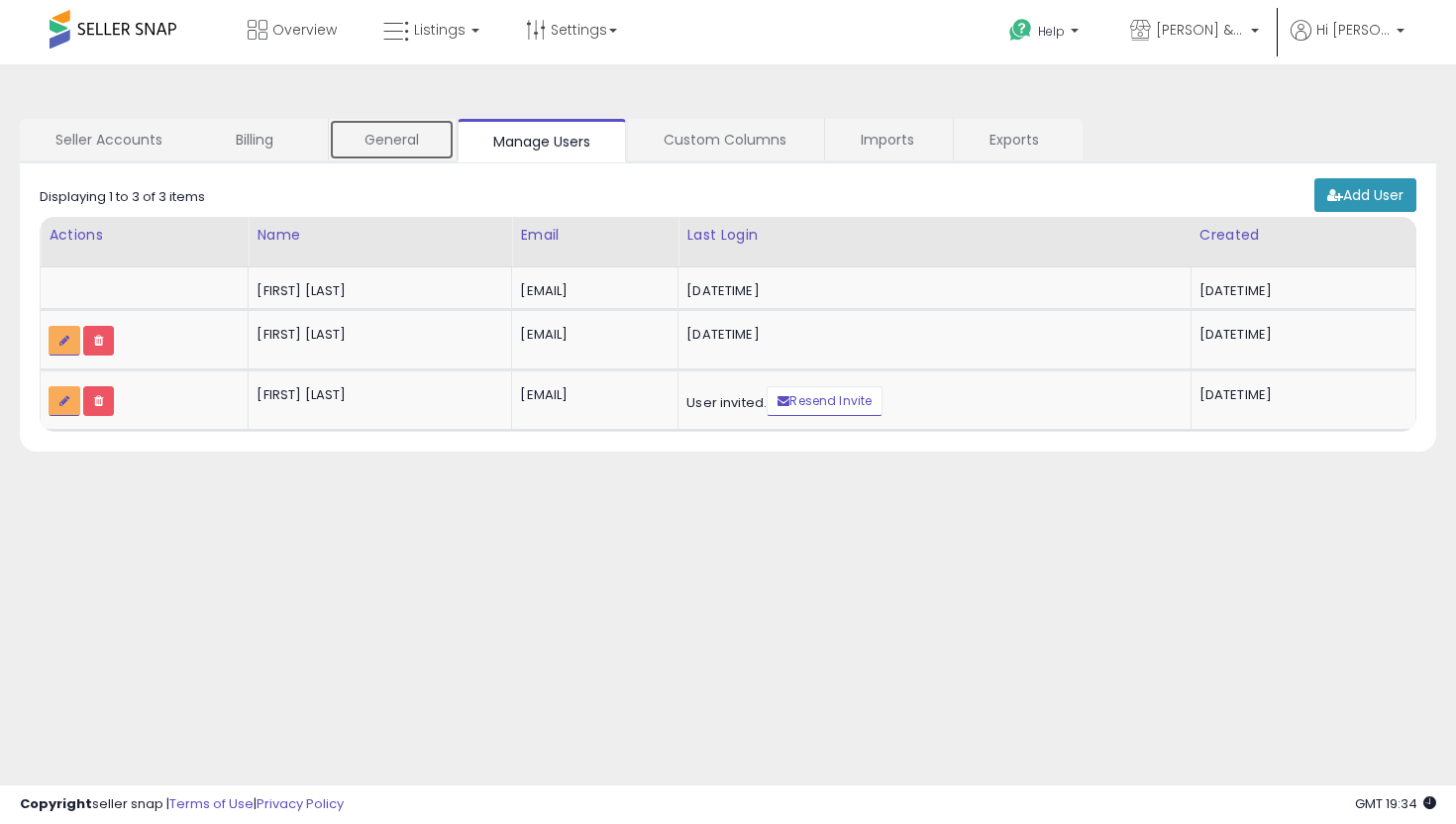 click on "General" at bounding box center (391, 140) 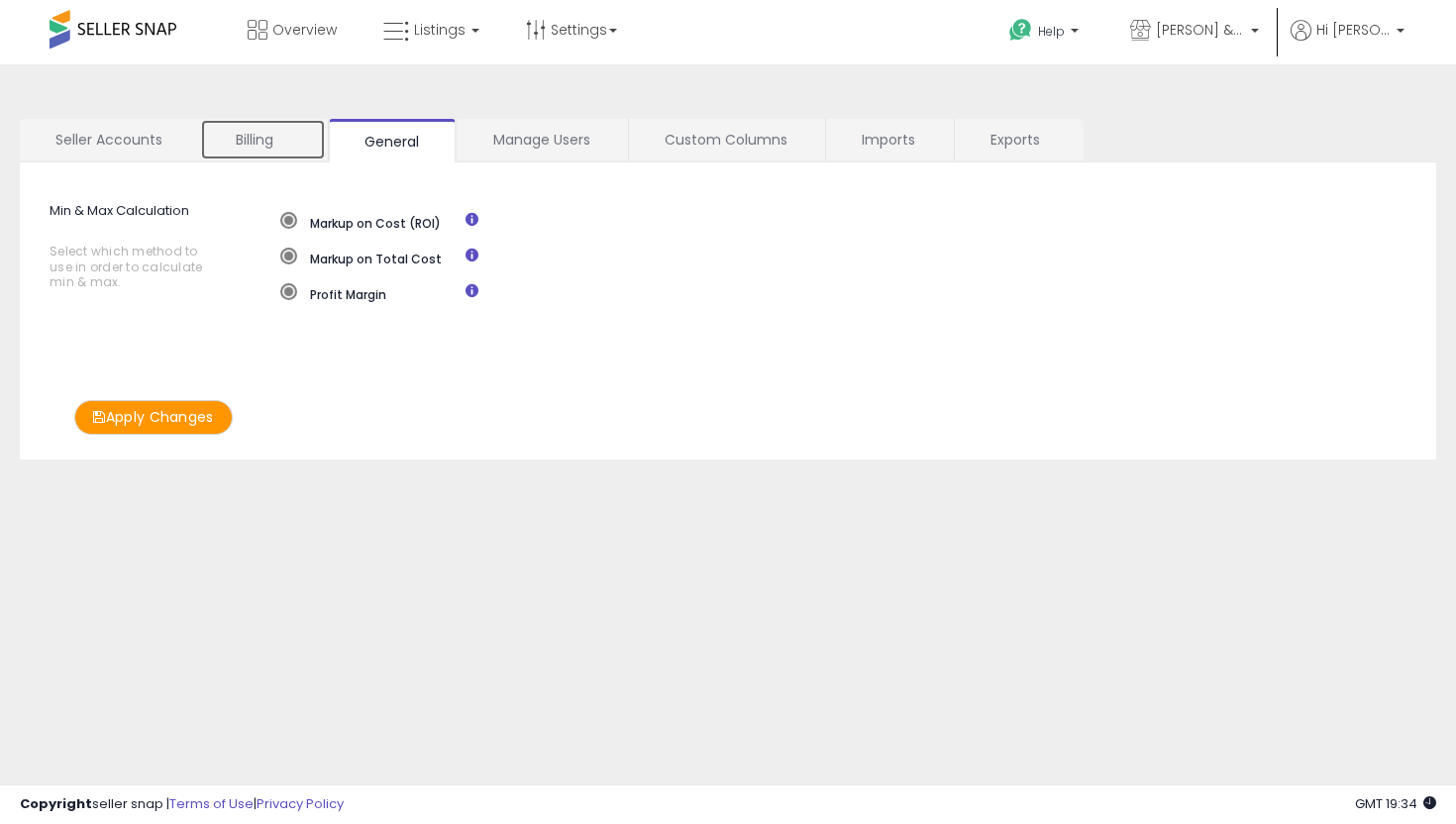 click on "Billing" at bounding box center [262, 140] 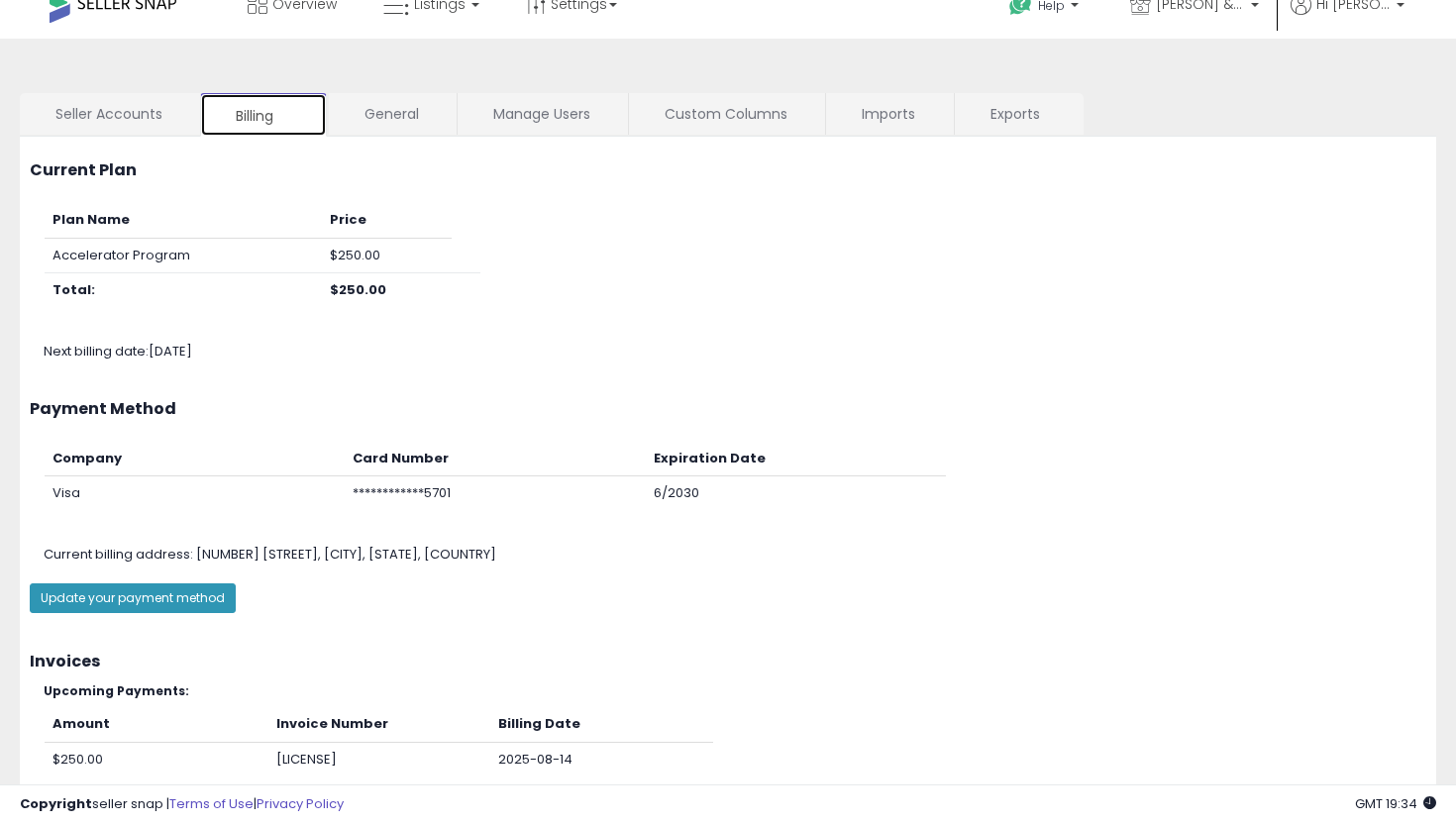 scroll, scrollTop: 0, scrollLeft: 0, axis: both 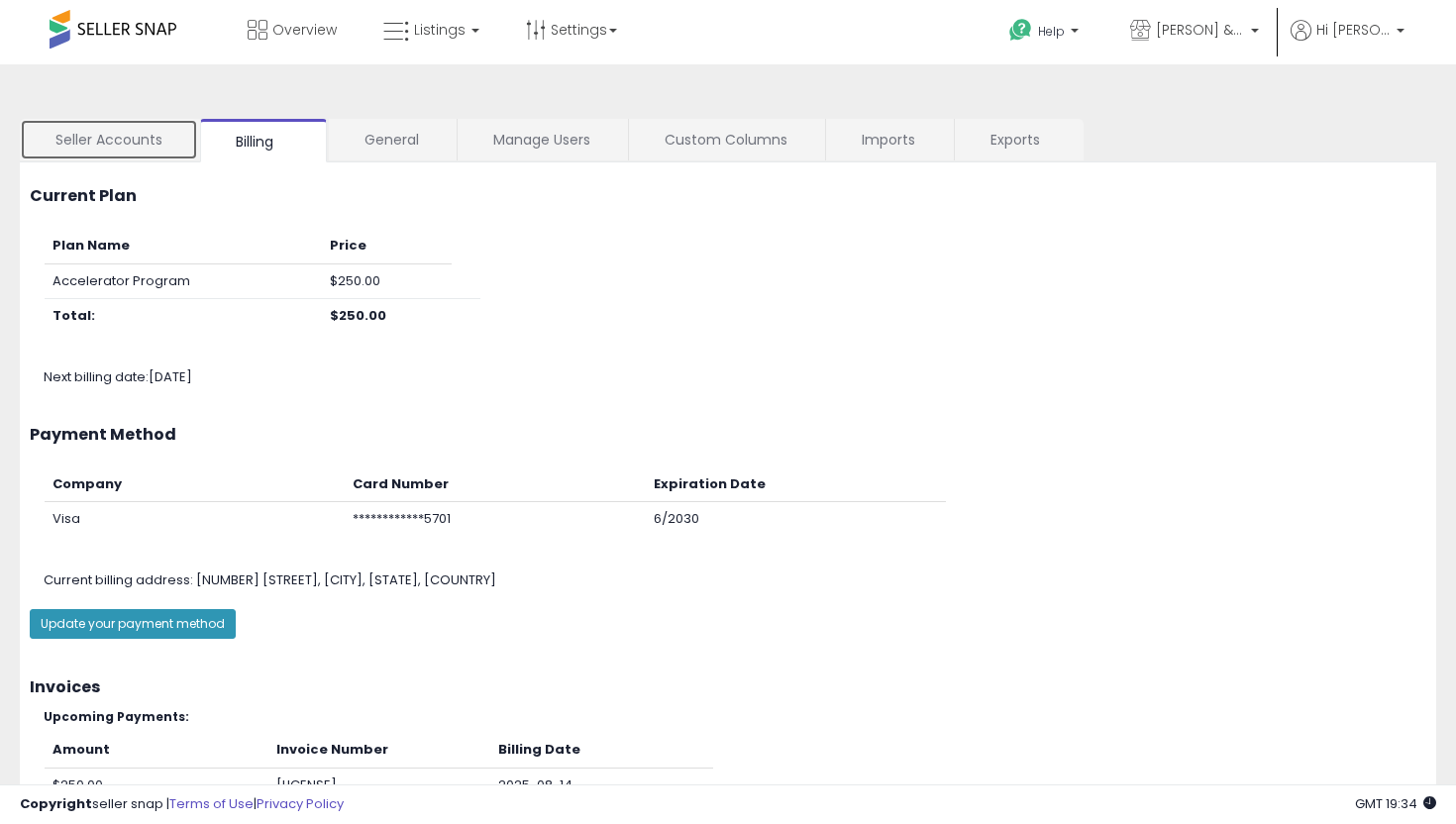 click on "Seller Accounts" at bounding box center (109, 140) 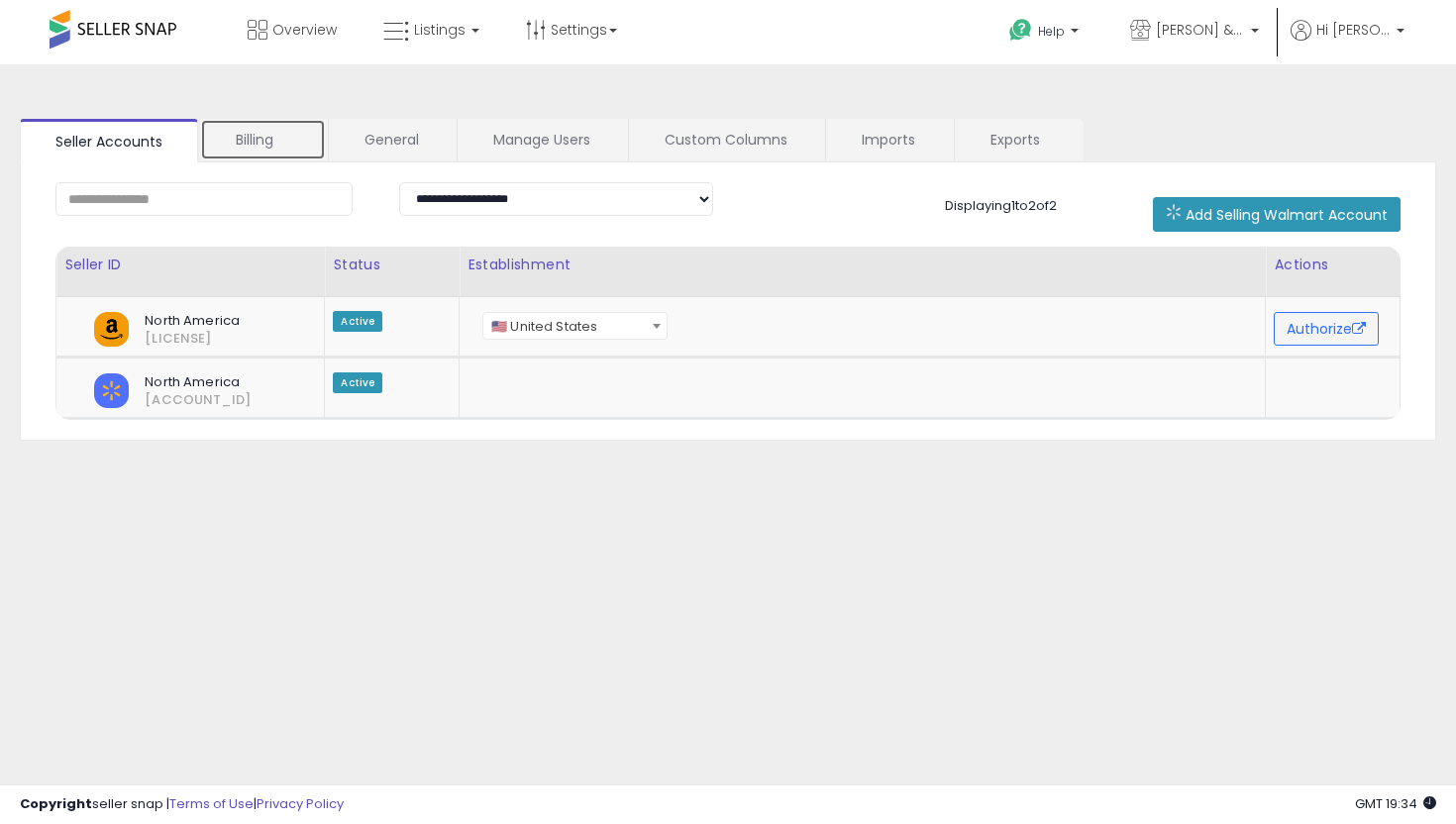 click on "Billing" at bounding box center [262, 140] 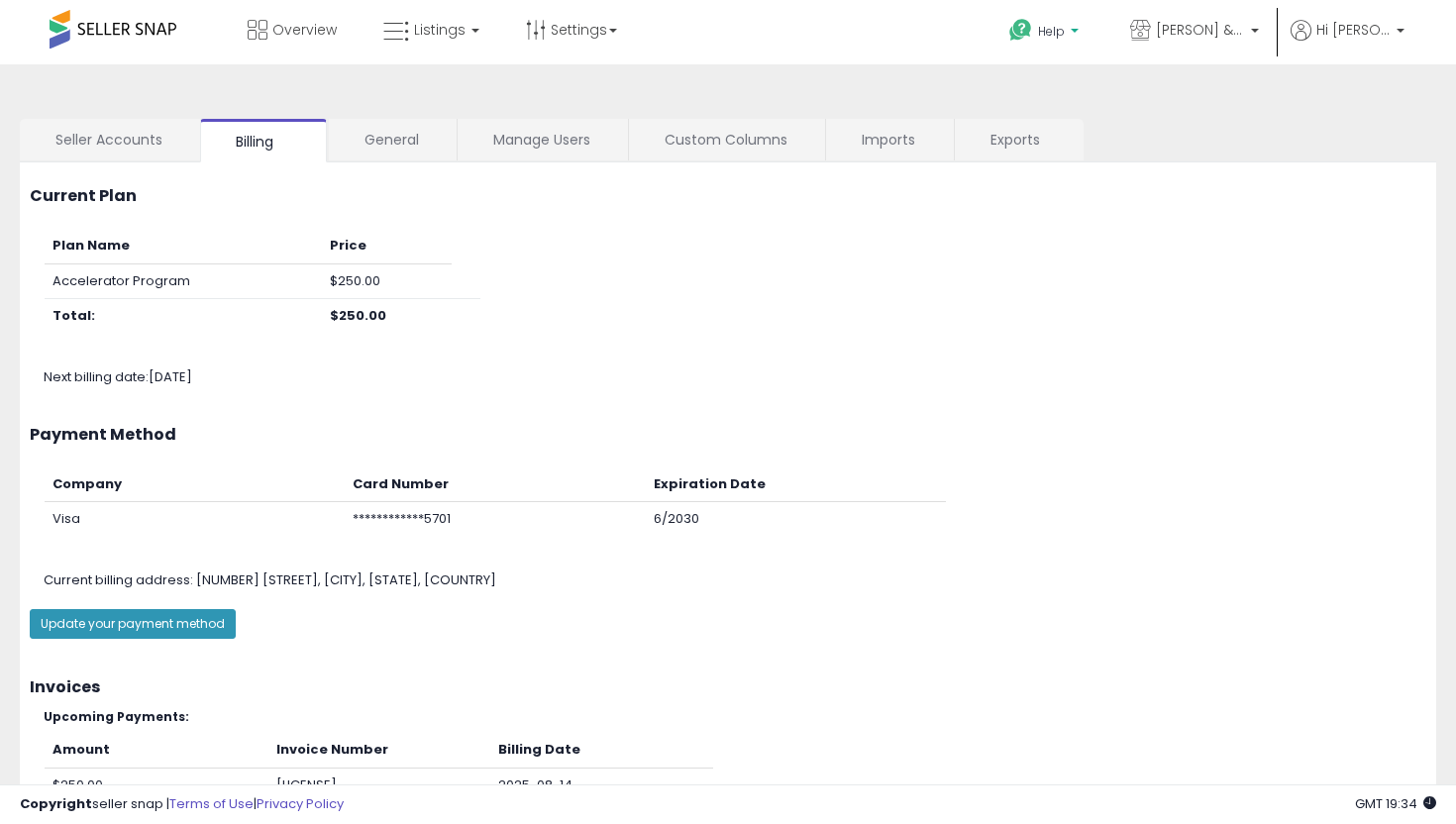 click at bounding box center [1075, 36] 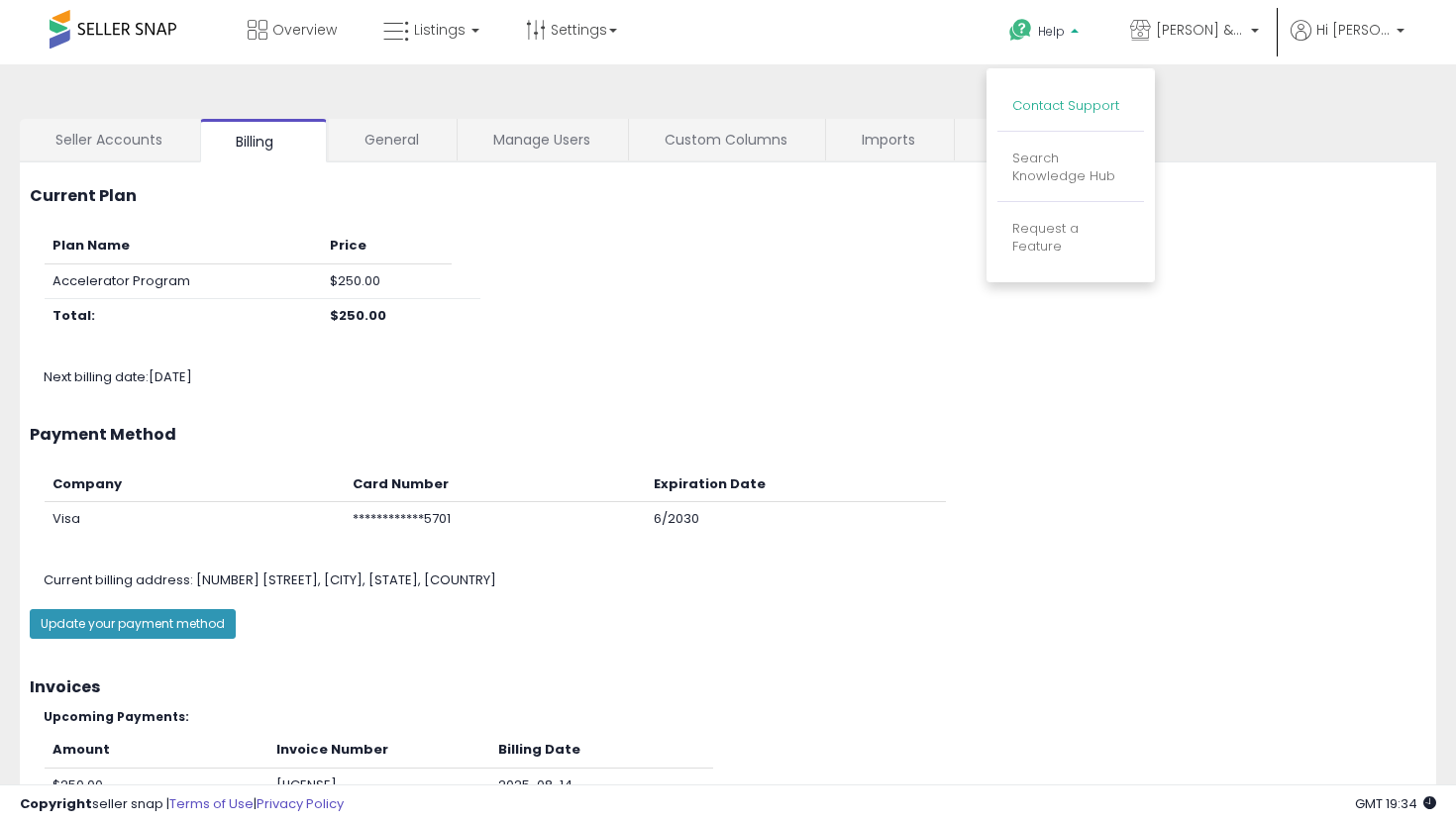 click on "Contact Support" at bounding box center (1066, 105) 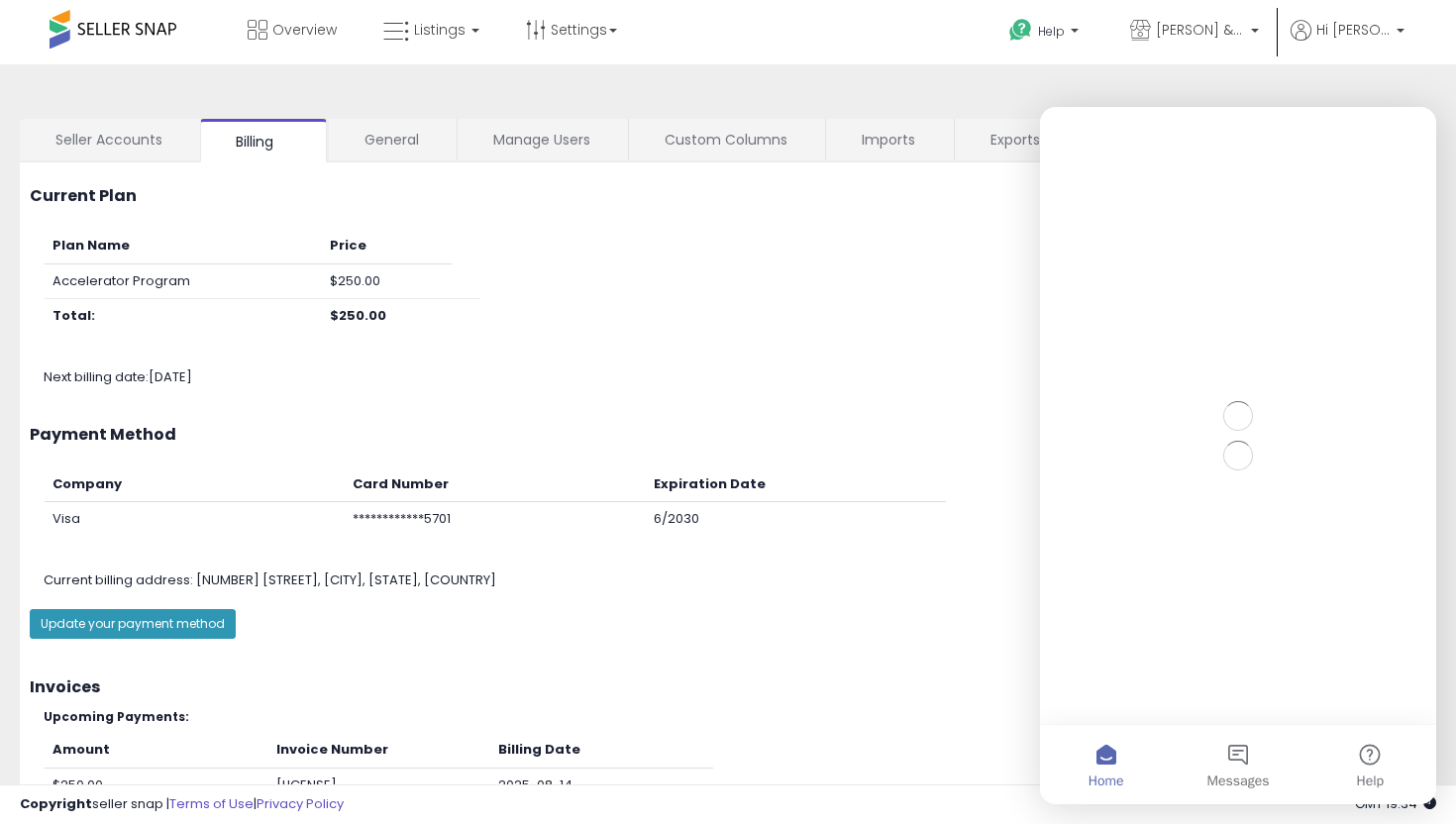 scroll, scrollTop: 0, scrollLeft: 0, axis: both 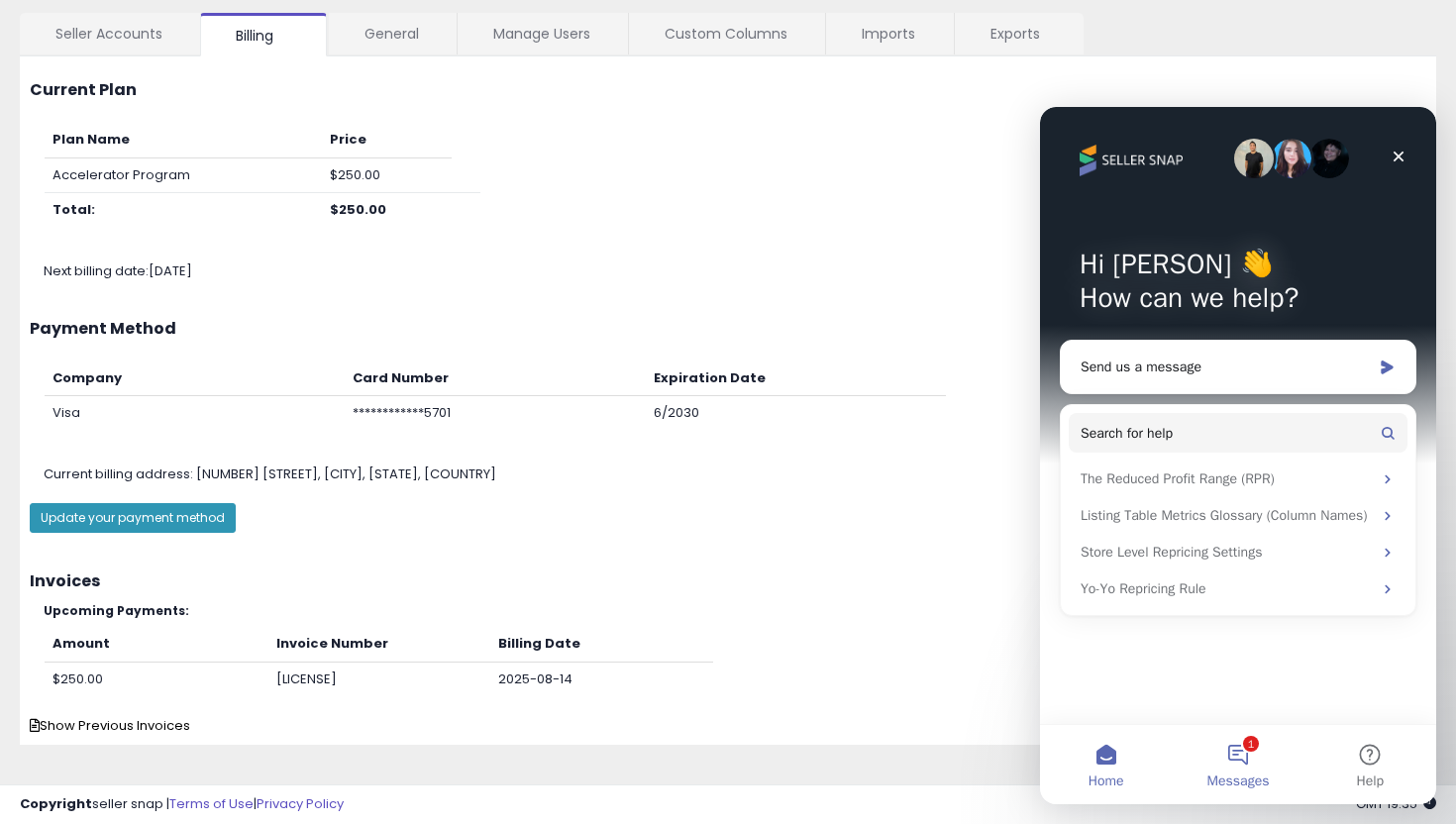 click on "1 Messages" at bounding box center (1237, 765) 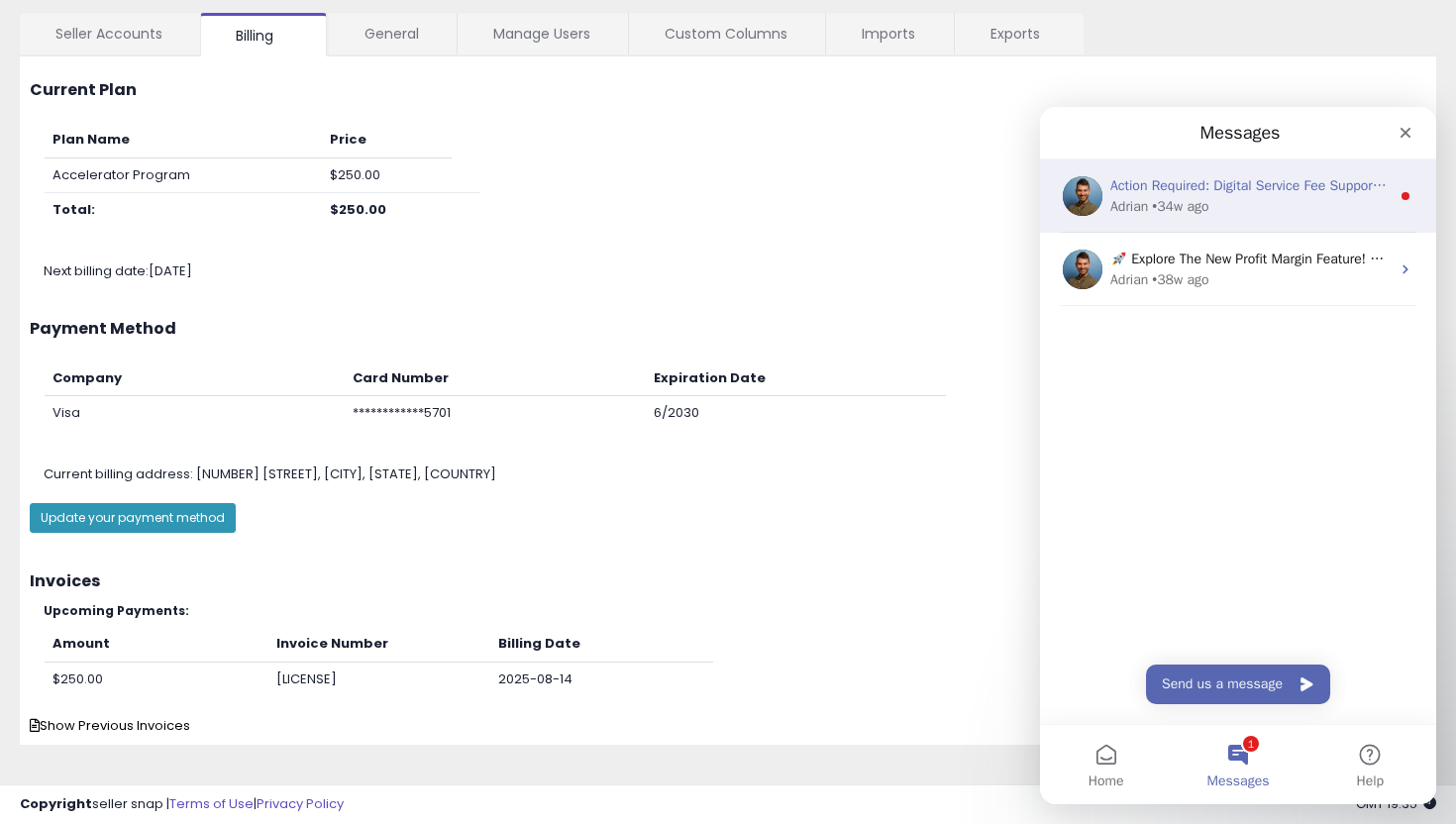 click on "Action Required: Digital Service Fee Support   Seller Snap has updated how we calculate Digital Service Fees (DSF) to ensure more precise fee estimates and accurate minimum and maximum price calculations.  Add a business establishment location for each active Seller ID in your account if you have a storefront or your business is established in the United Kingdom, France, Italy, Spain, or Canada." at bounding box center [1250, 185] 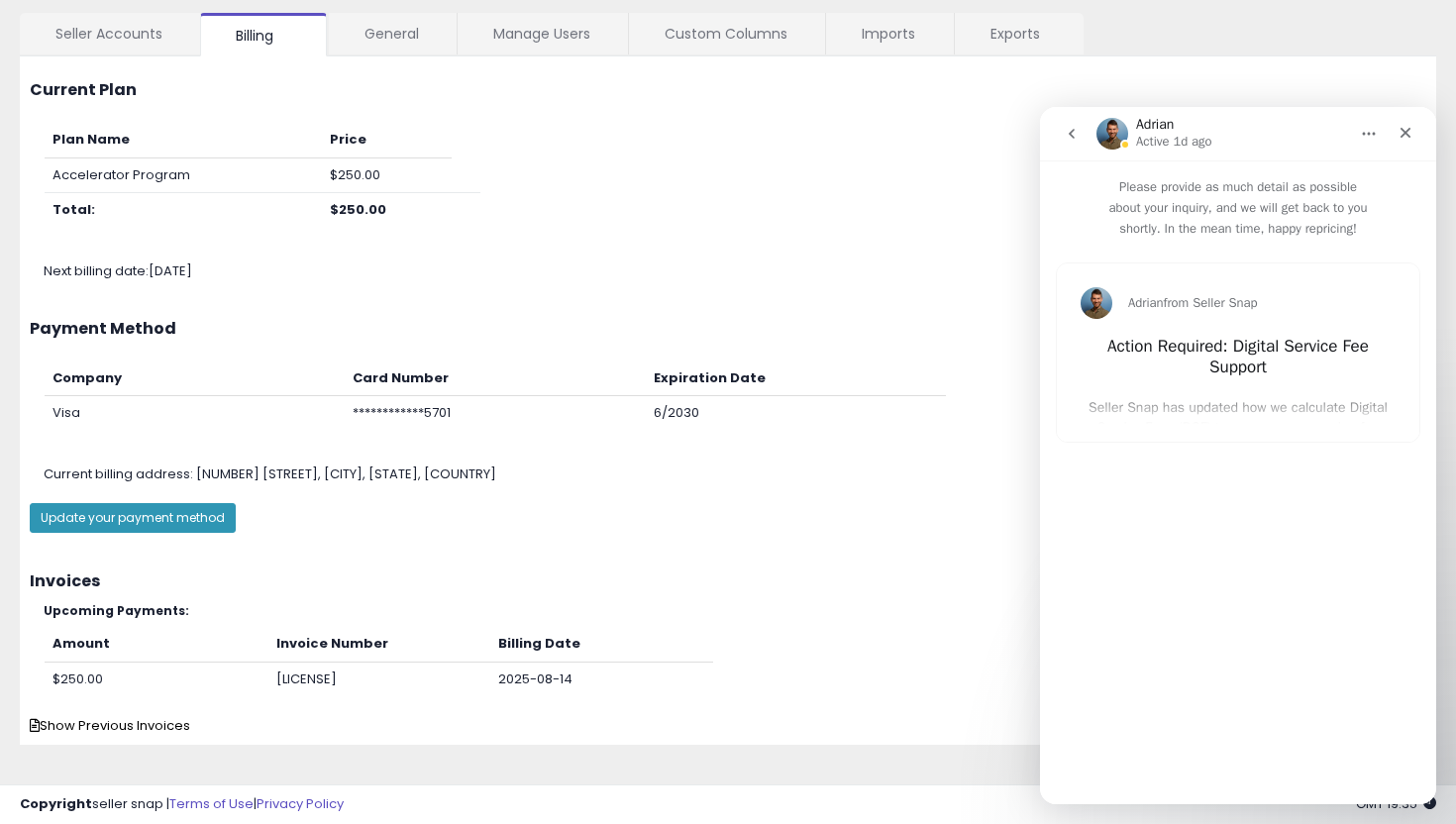 scroll, scrollTop: 132, scrollLeft: 0, axis: vertical 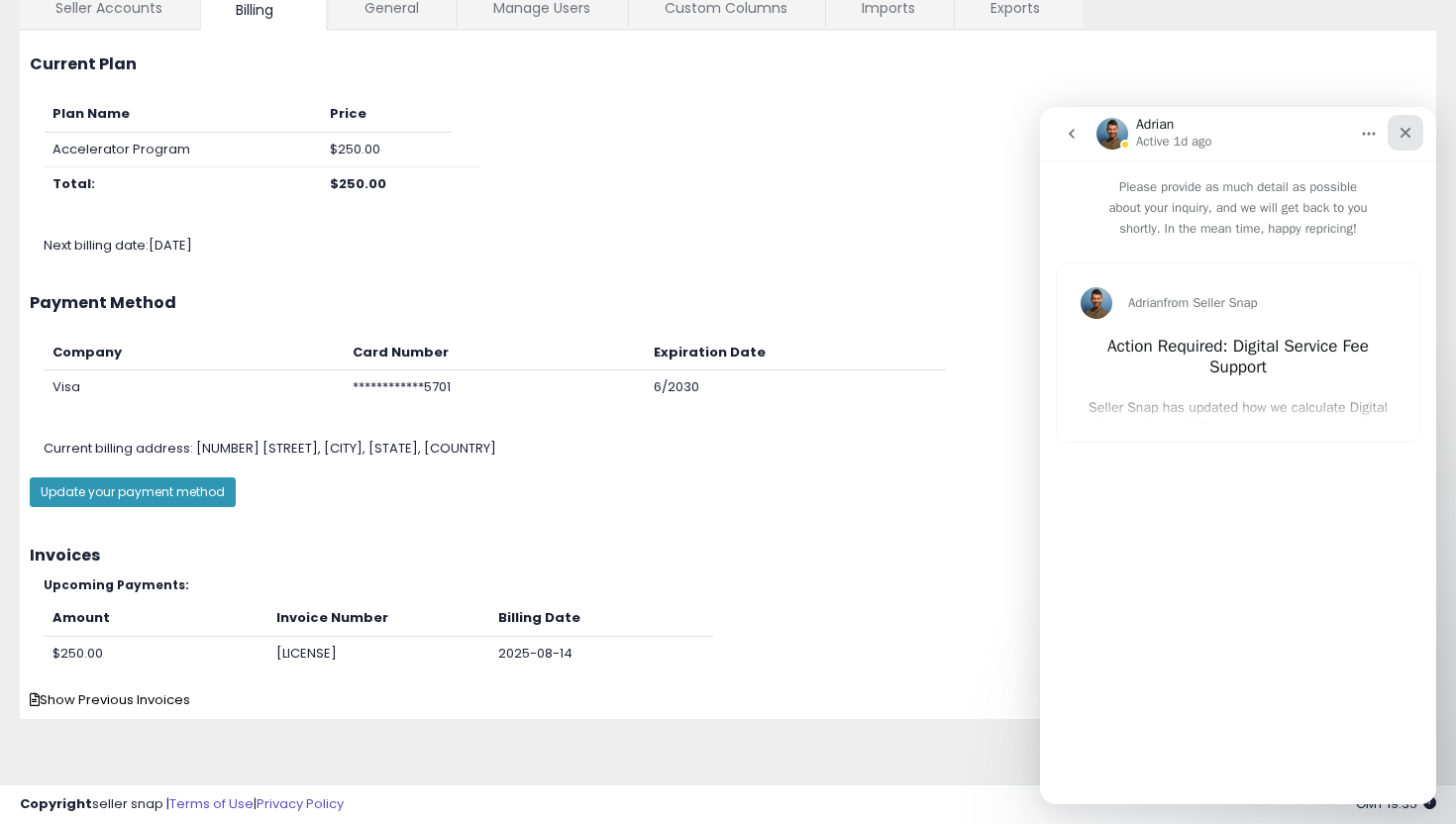click 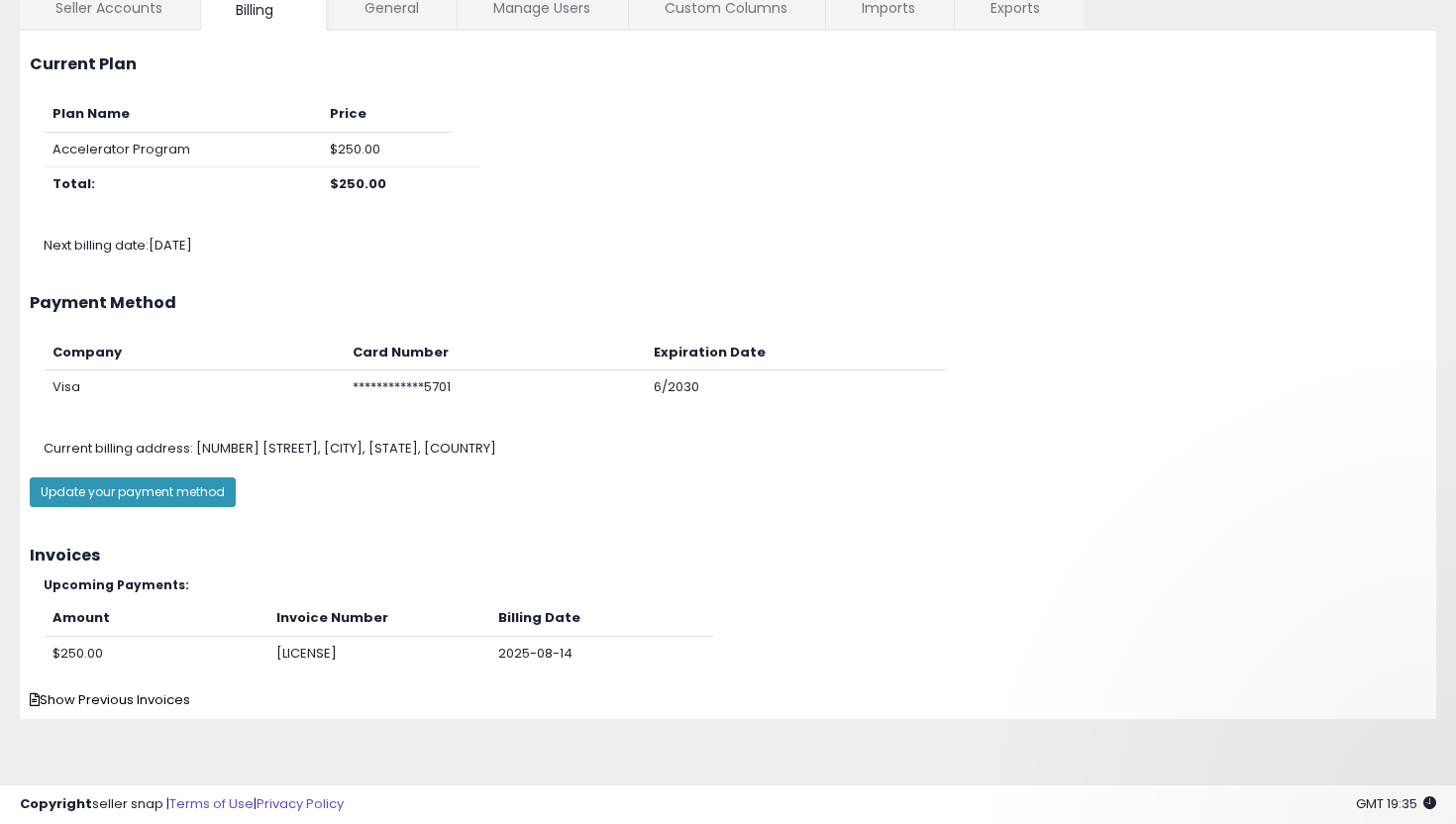 scroll, scrollTop: 0, scrollLeft: 0, axis: both 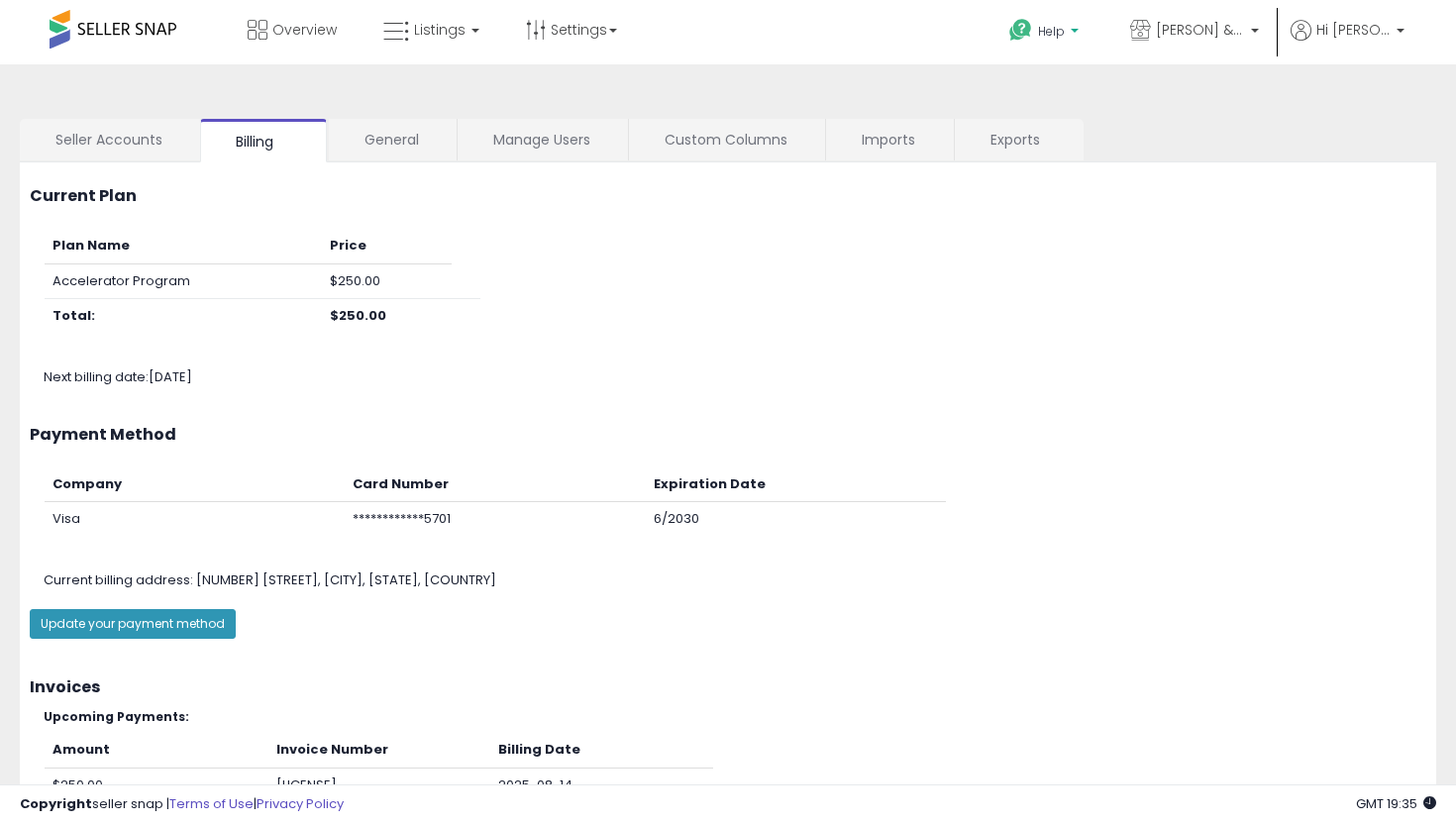 click on "Help" at bounding box center [1051, 31] 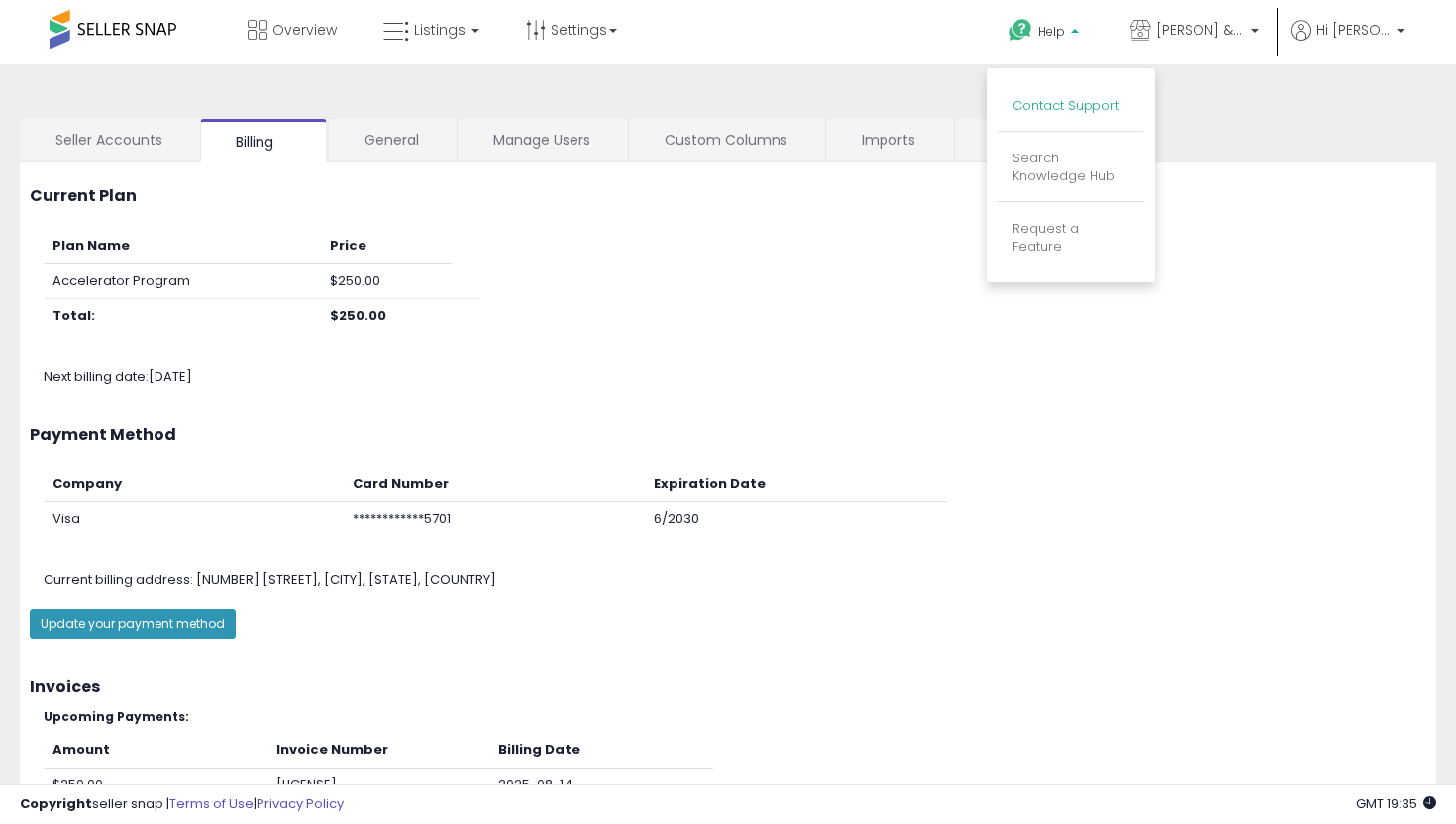 click on "Contact Support" at bounding box center [1066, 105] 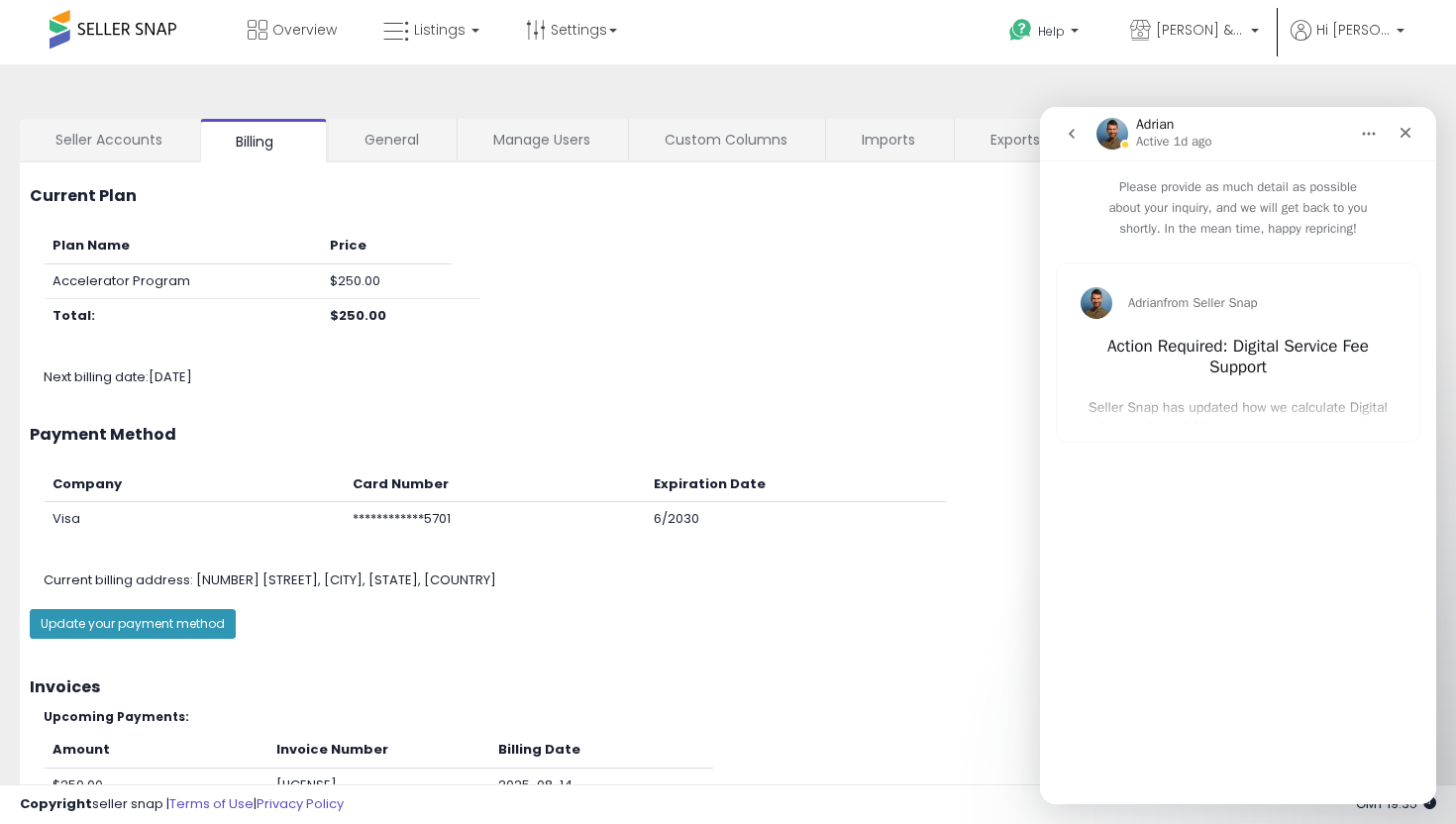 click at bounding box center [1369, 134] 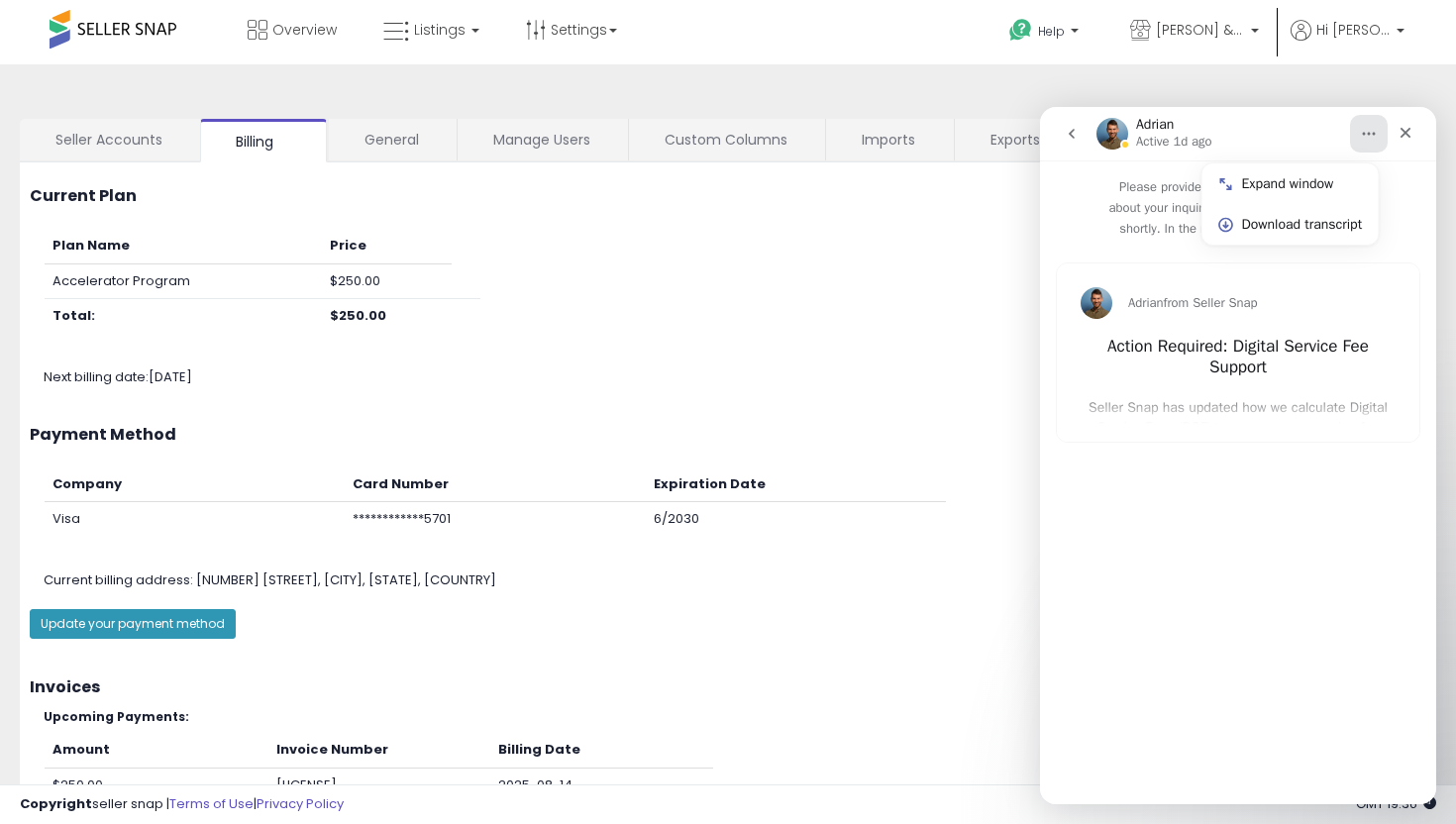 click on "Action Required: Digital Service Fee Support Seller Snap has updated how we calculate Digital Service Fees (DSF) to ensure more precise fee estimates and accurate minimum and maximum price calculations. Add a business establishment location for each active Seller ID in your account if you have a storefront or your business is established in the United Kingdom, France, Italy, Spain, or Canada. Update your settings" at bounding box center [1238, 353] 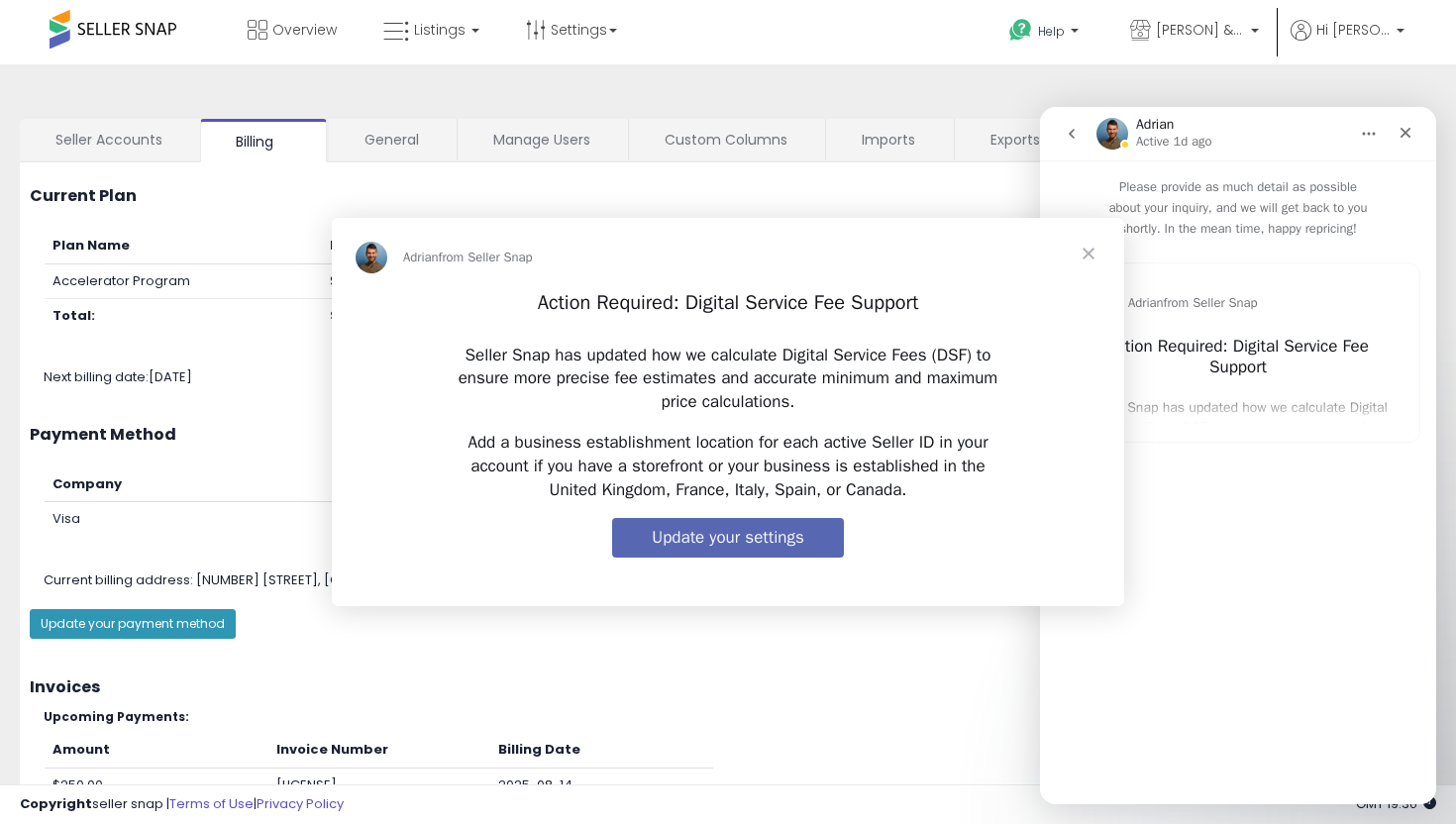 scroll, scrollTop: 0, scrollLeft: 0, axis: both 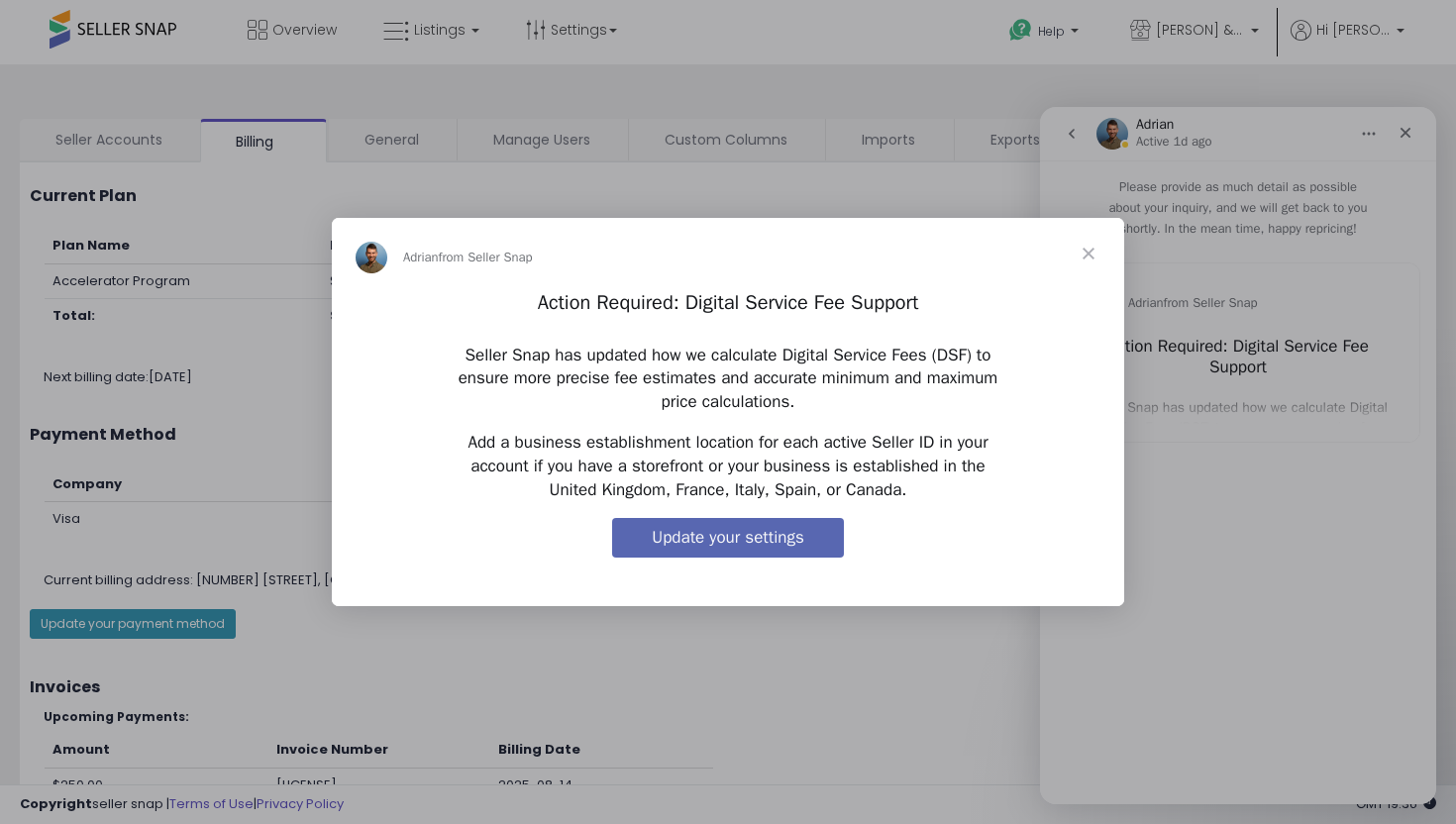 click at bounding box center [1089, 254] 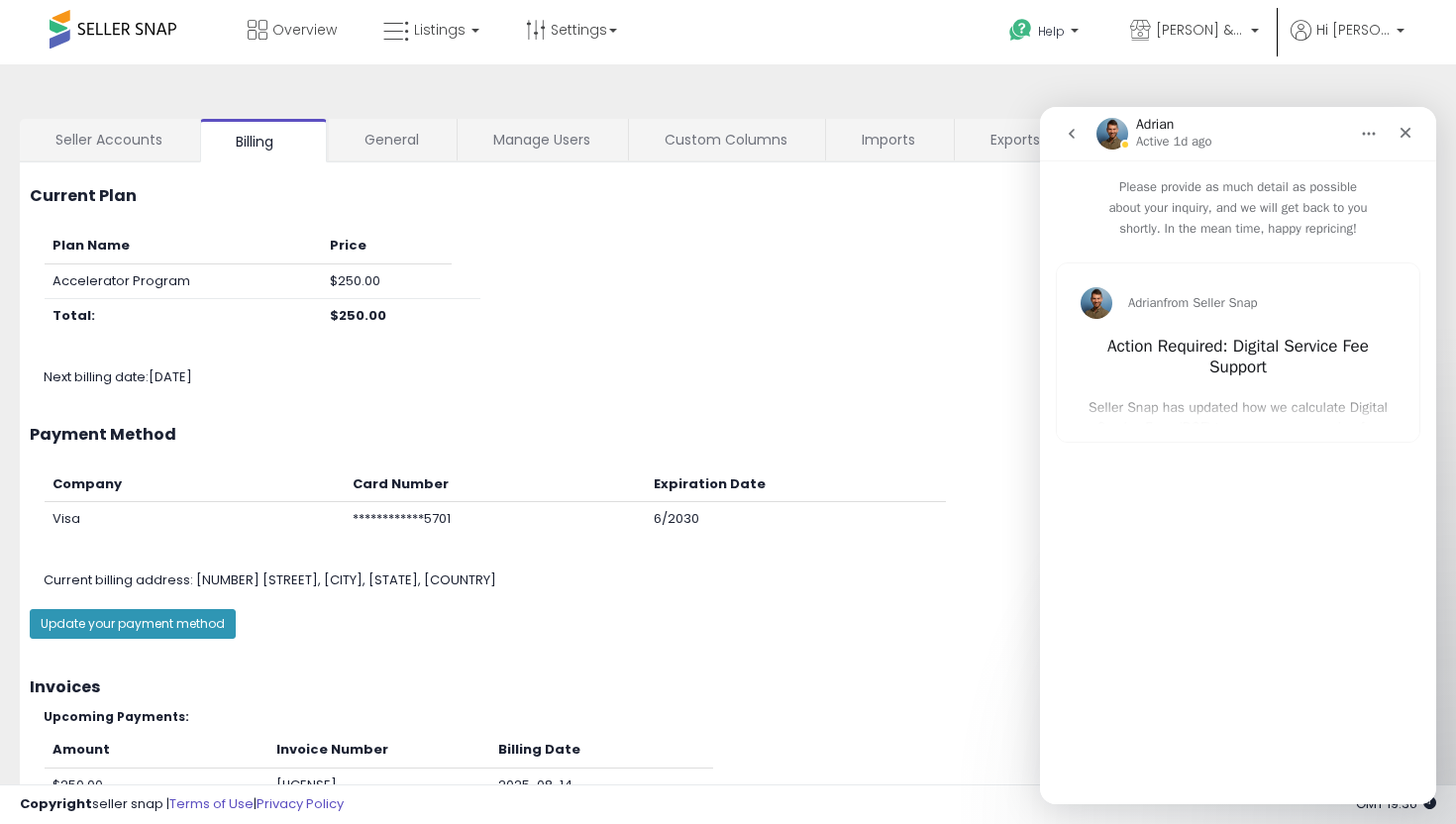 click 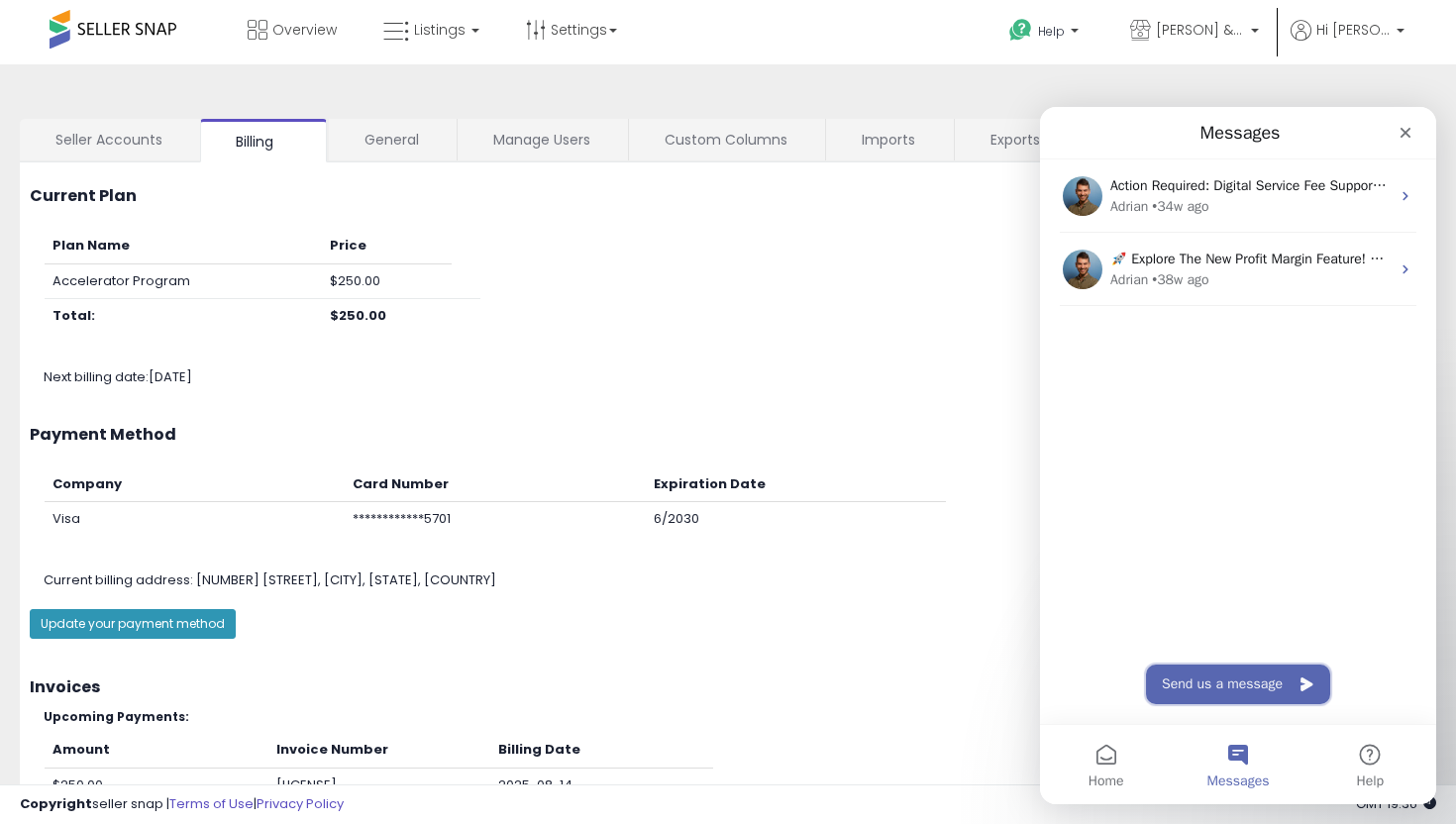 click on "Send us a message" at bounding box center (1238, 684) 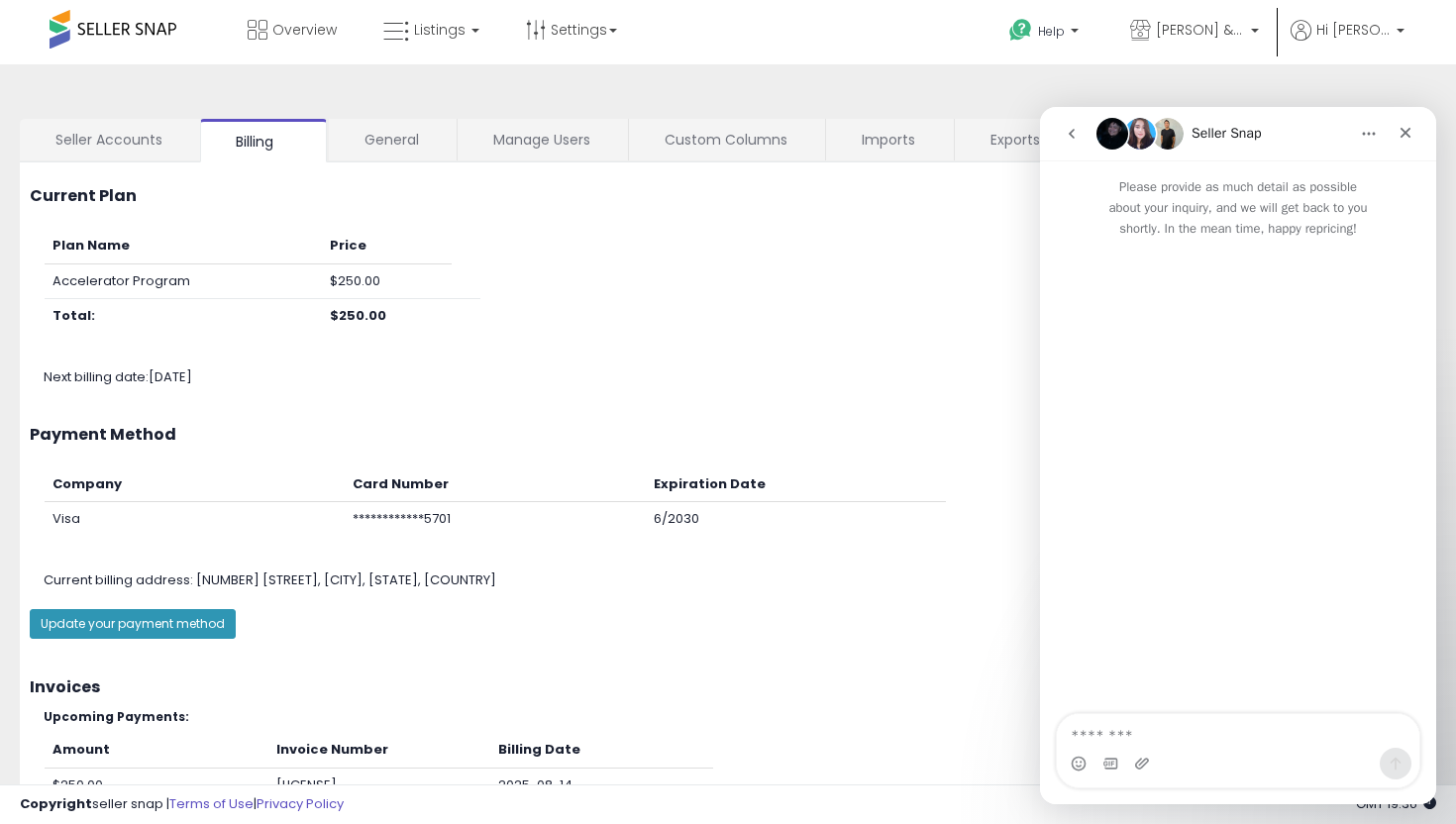 click at bounding box center [1238, 731] 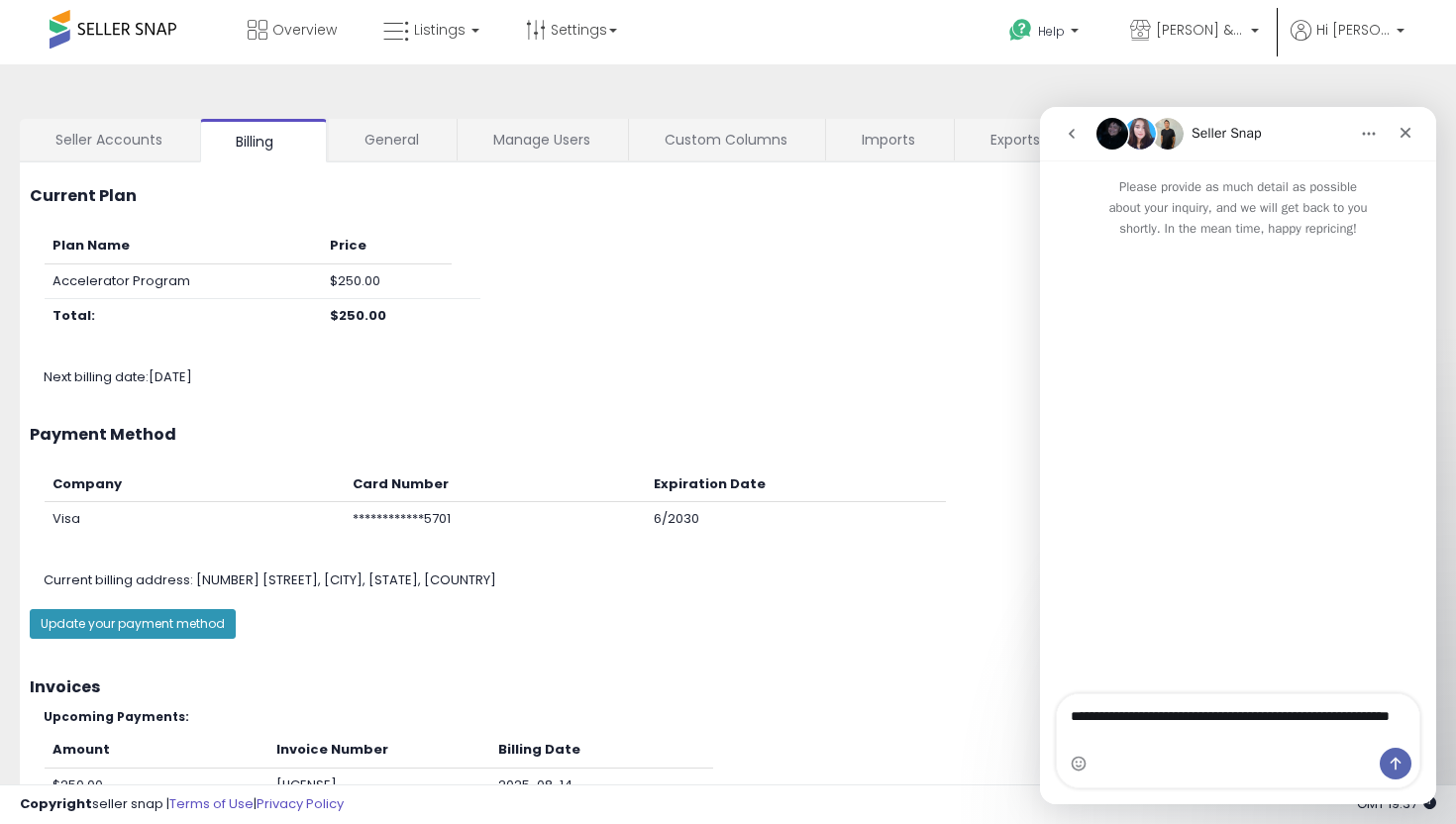 click on "**********" at bounding box center [1238, 721] 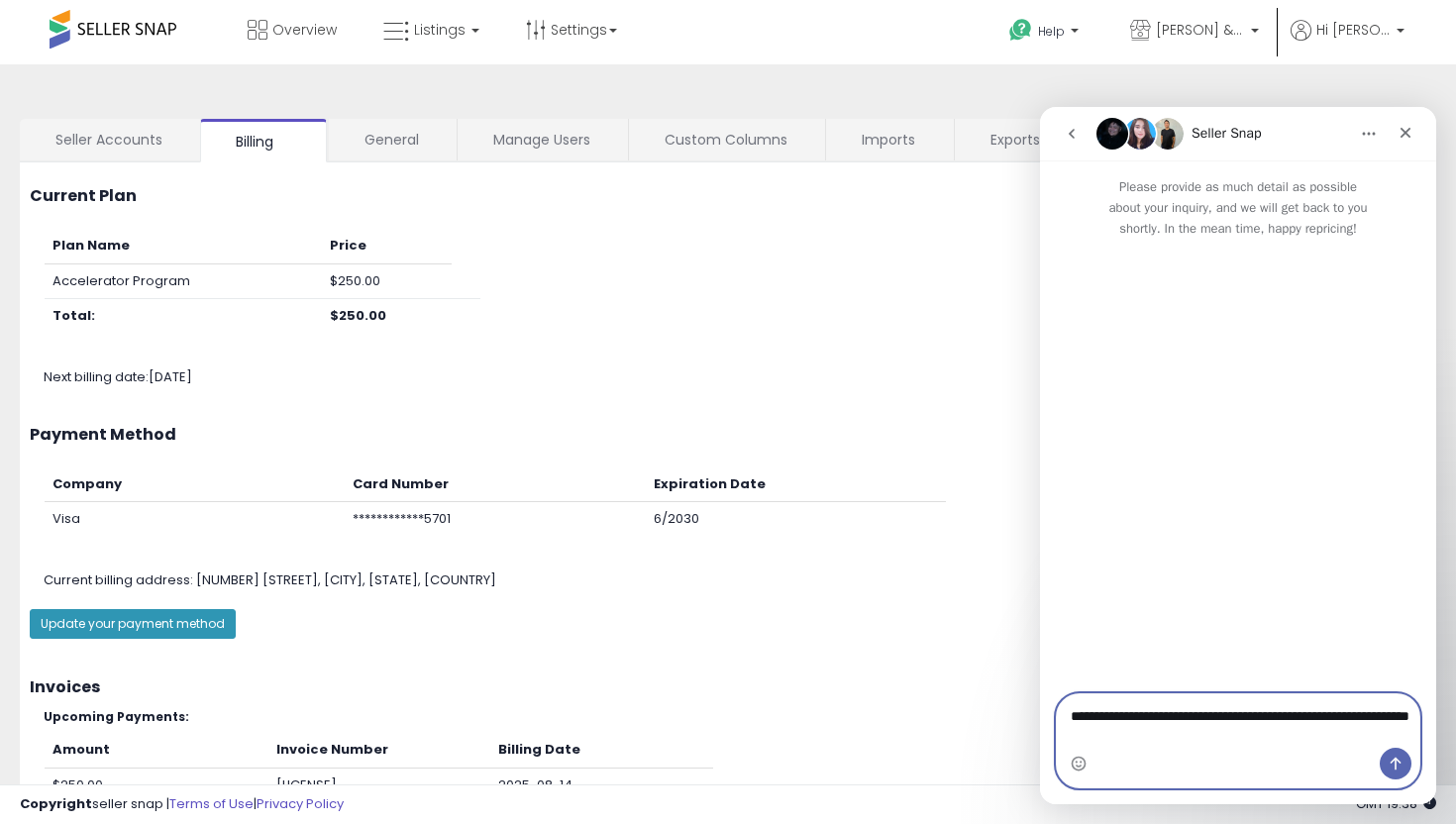 click on "**********" at bounding box center (1238, 721) 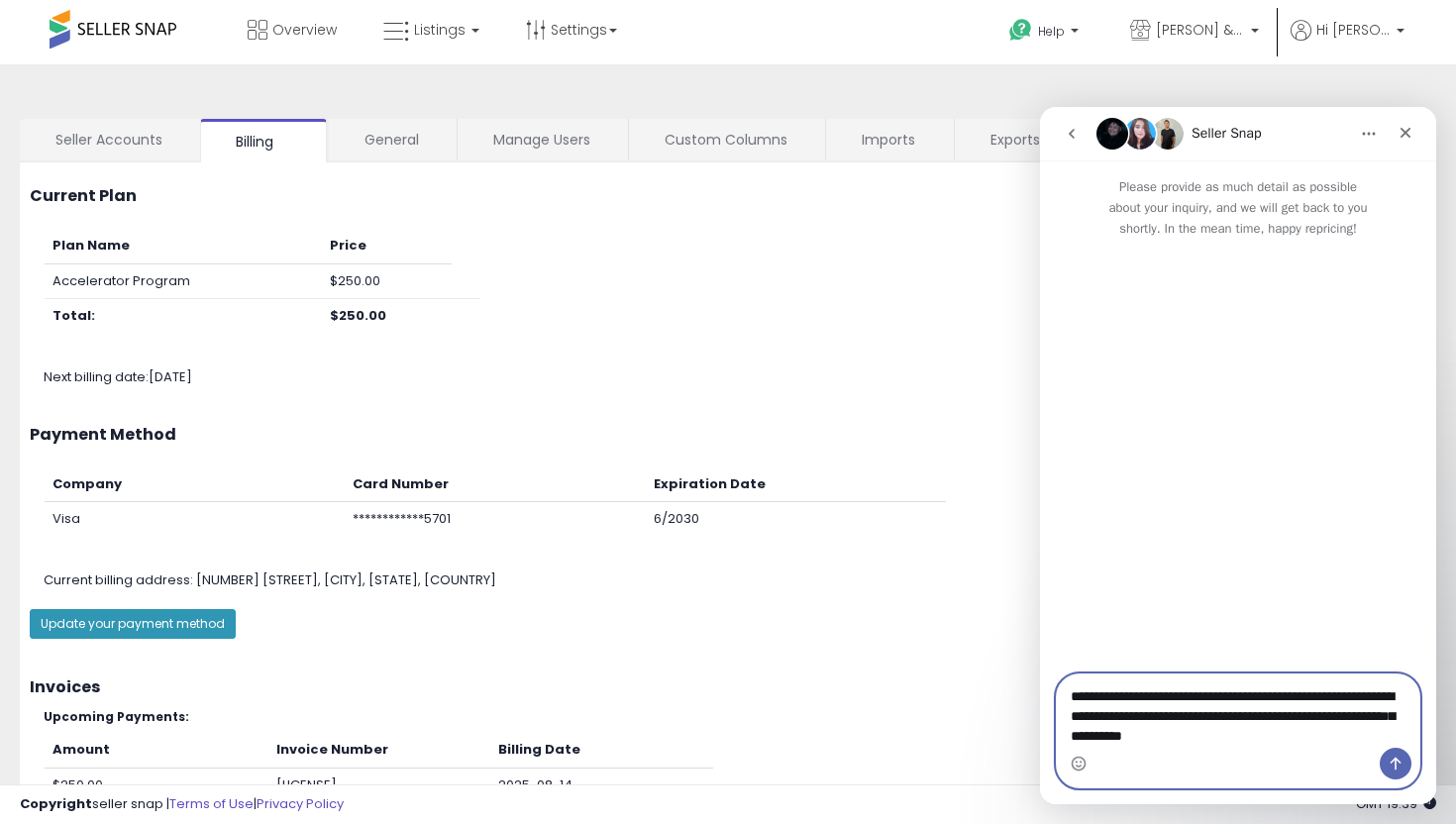 type on "**********" 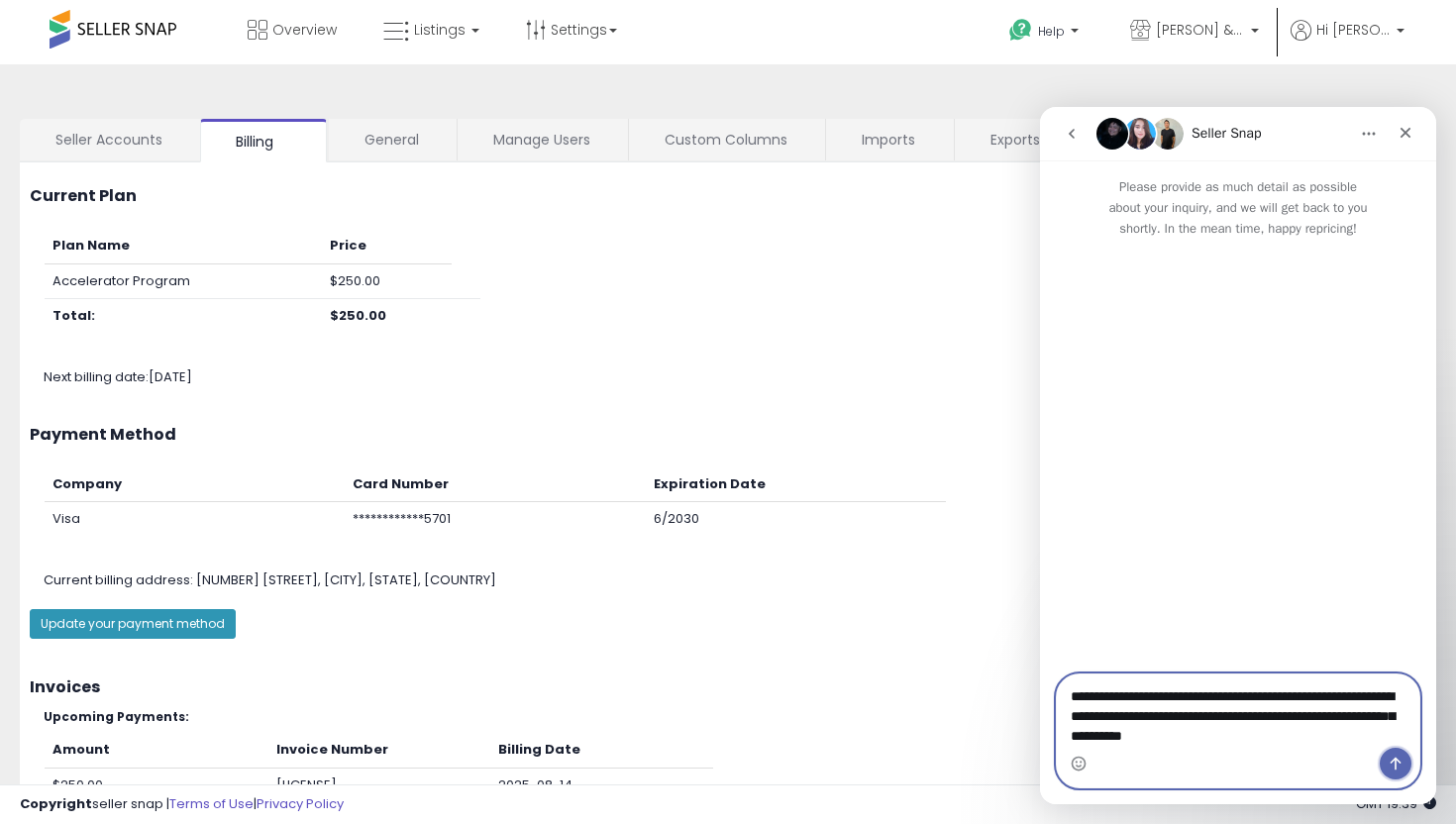 click 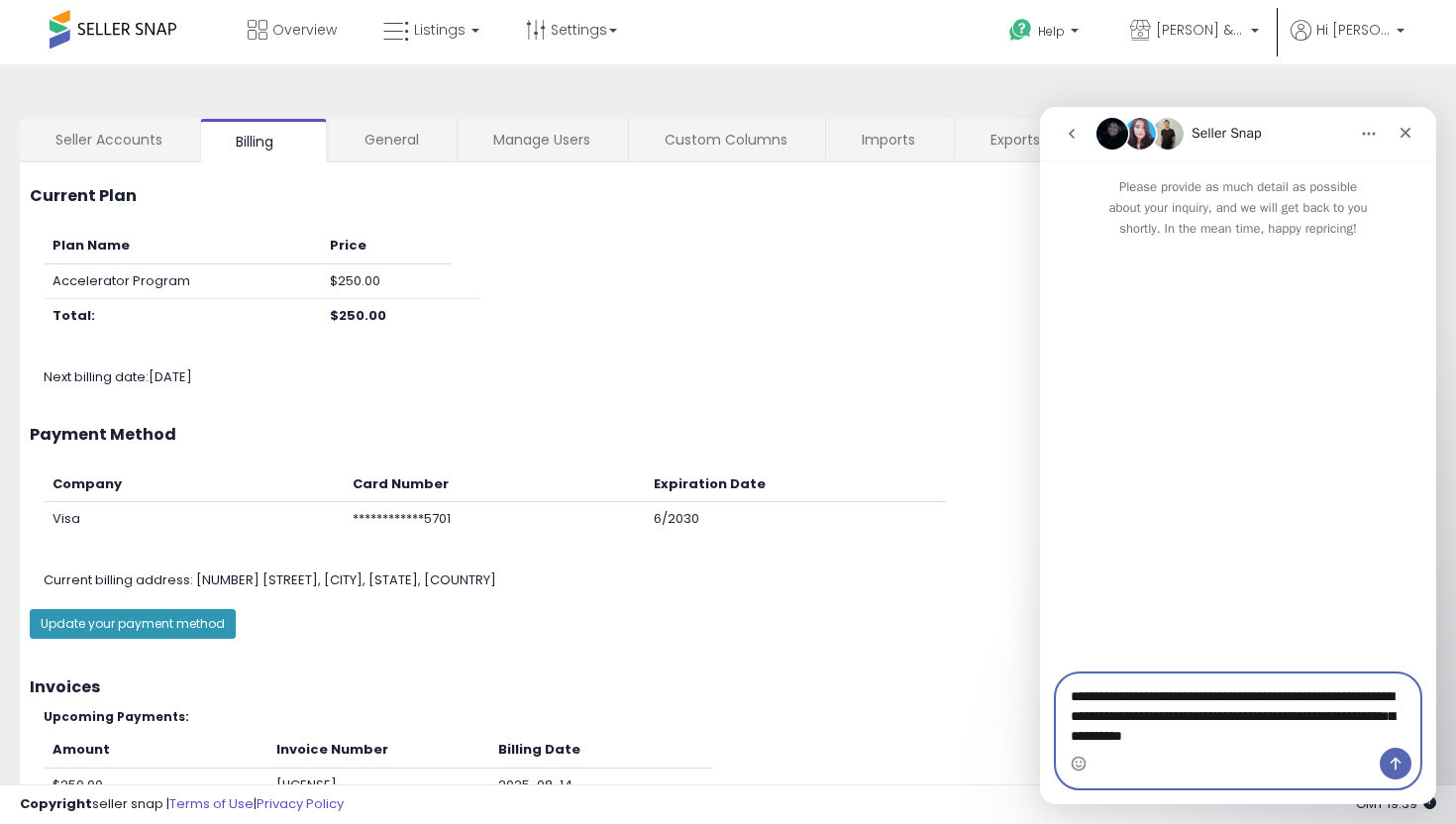 type 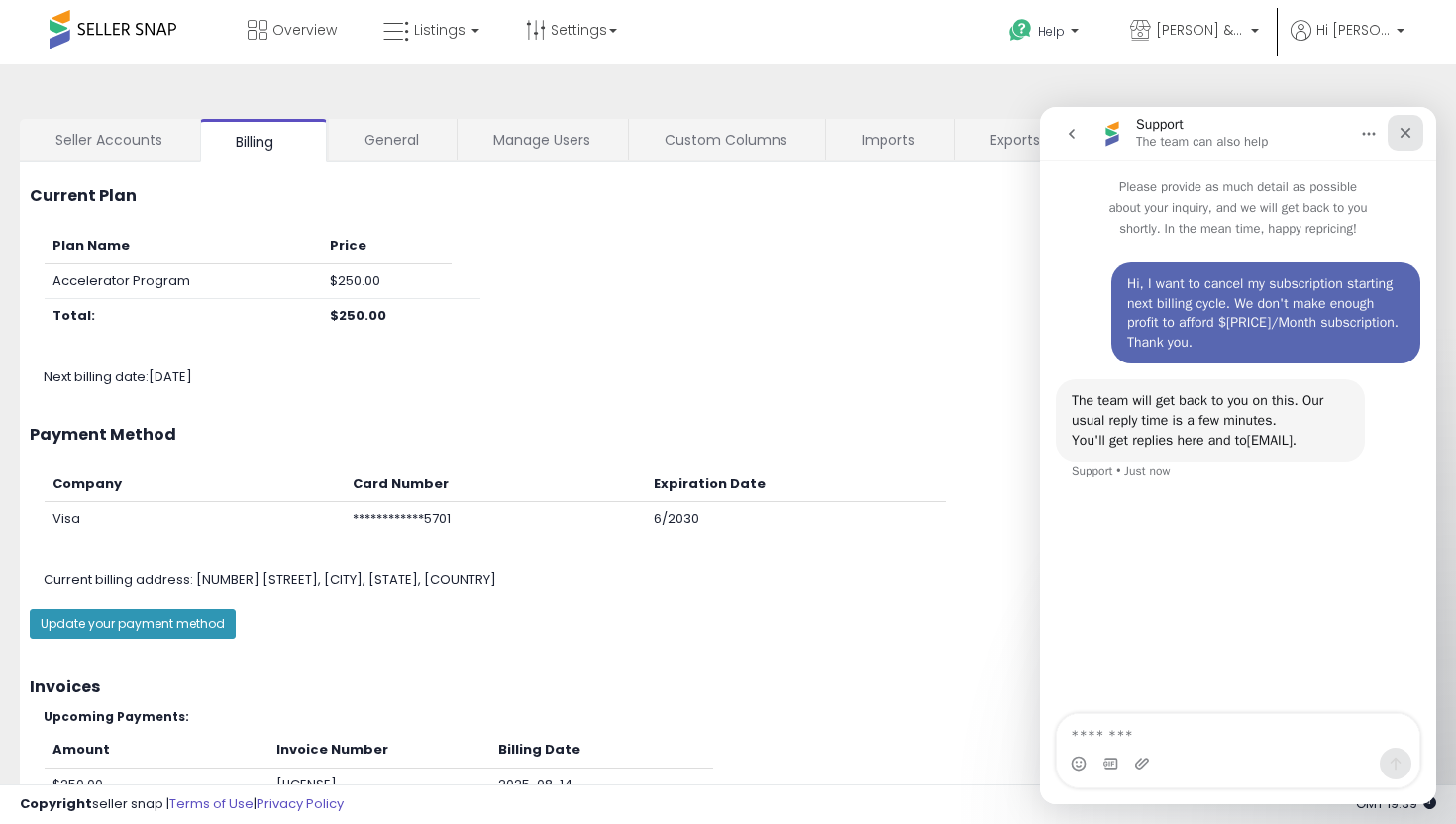 click 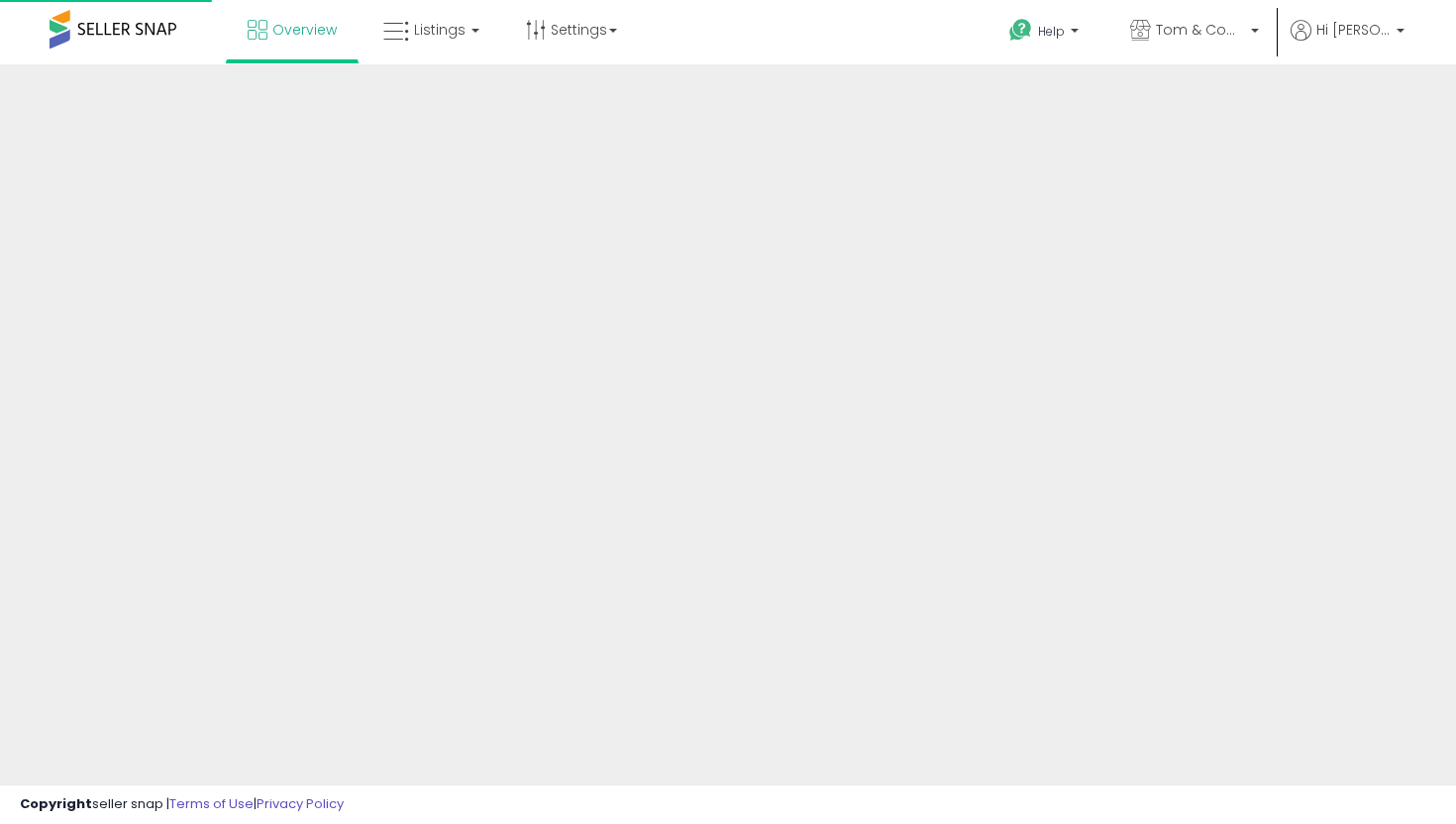 scroll, scrollTop: 0, scrollLeft: 0, axis: both 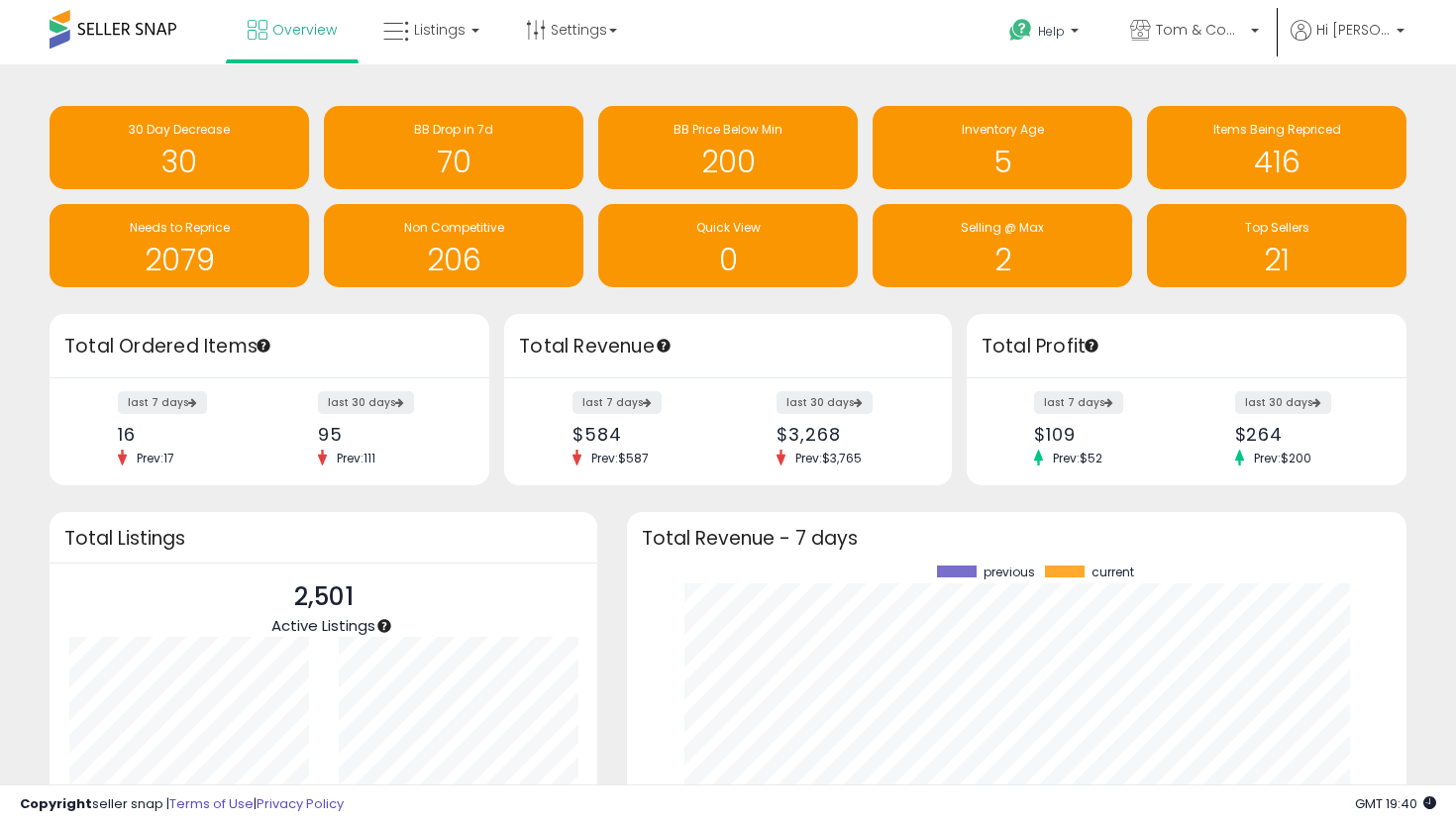 click at bounding box center [113, 29] 